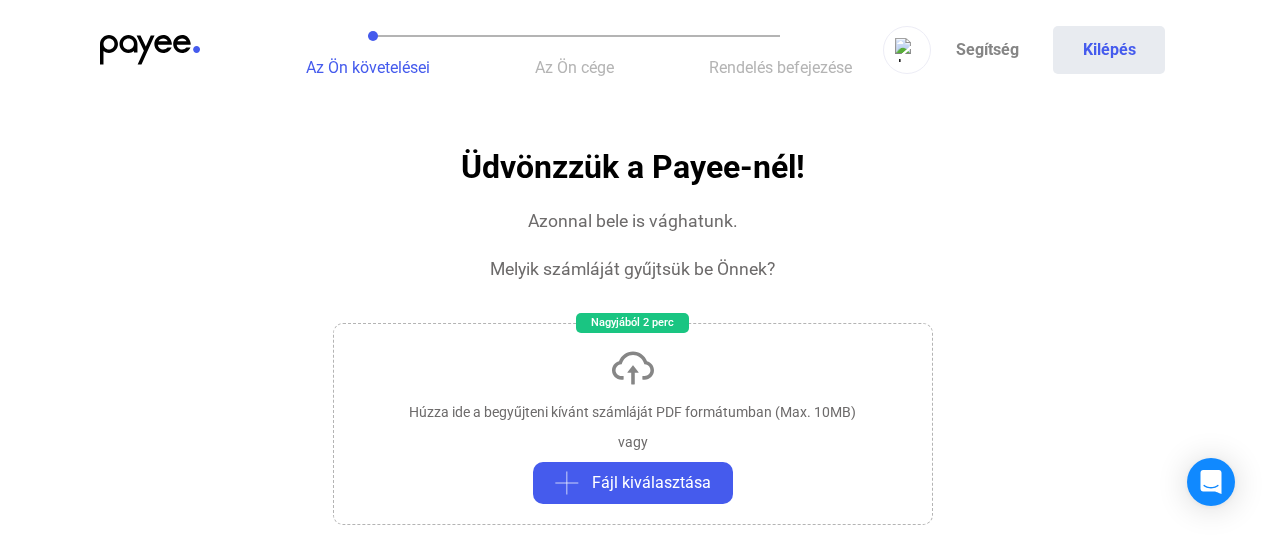 scroll, scrollTop: 300, scrollLeft: 0, axis: vertical 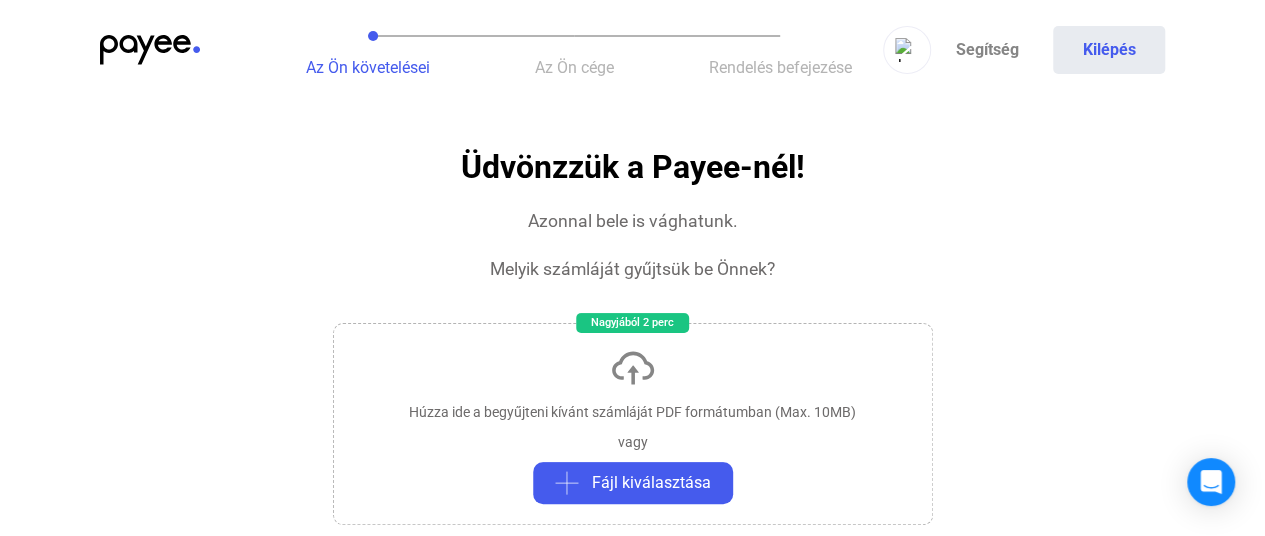 click on "Az Ön követelései   Az Ön cége   Rendelés befejezése   Segítség   Kilépés" at bounding box center (632, 50) 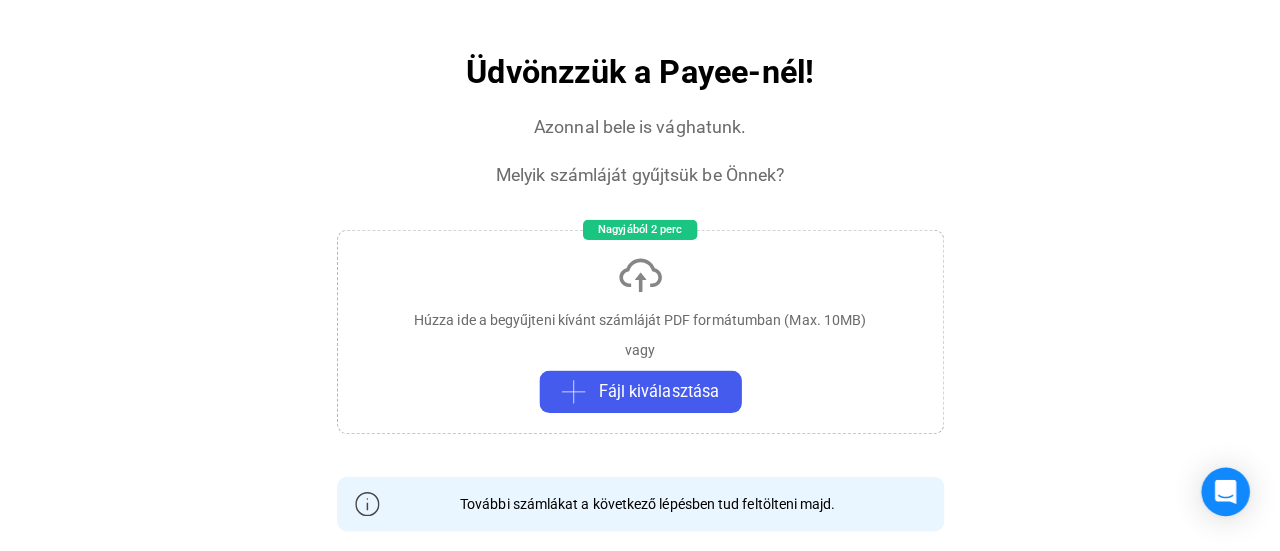 scroll, scrollTop: 0, scrollLeft: 0, axis: both 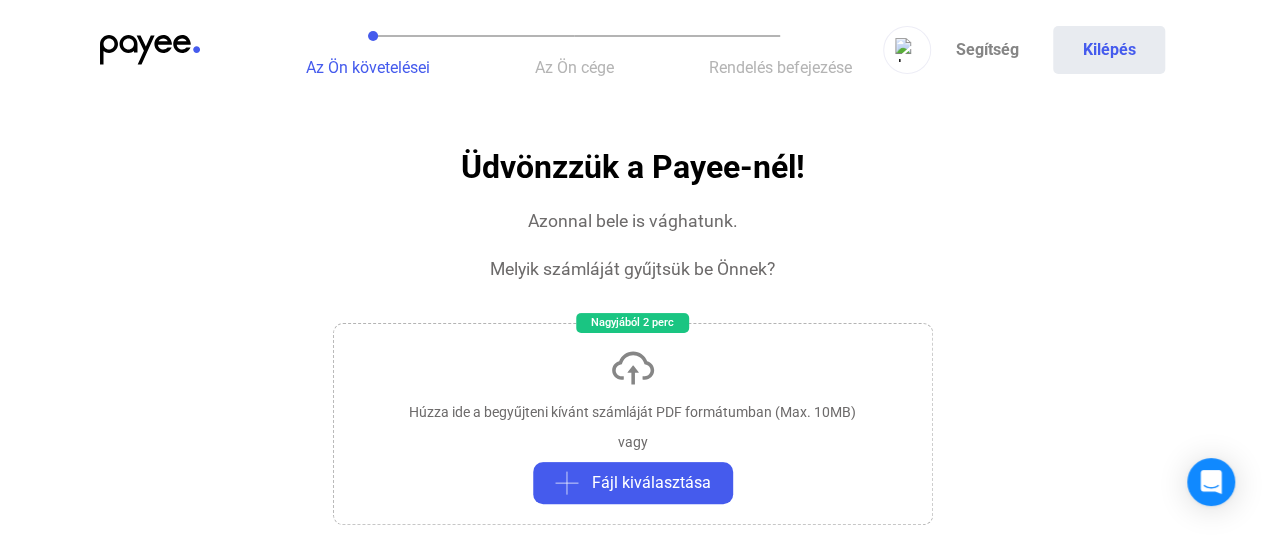 click at bounding box center (150, 50) 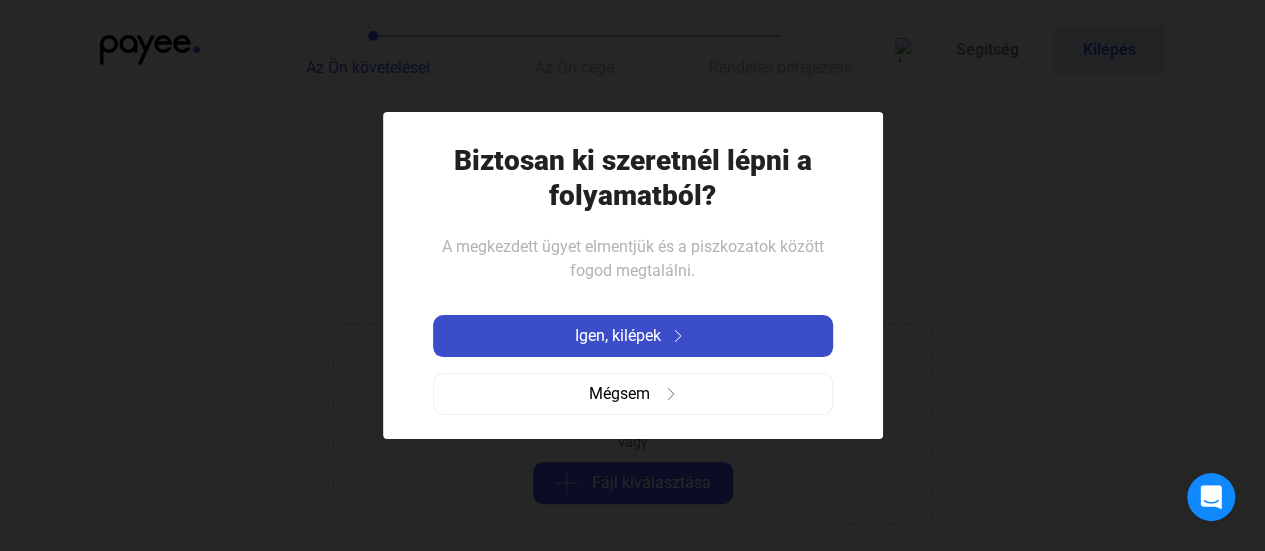 click at bounding box center [675, 336] 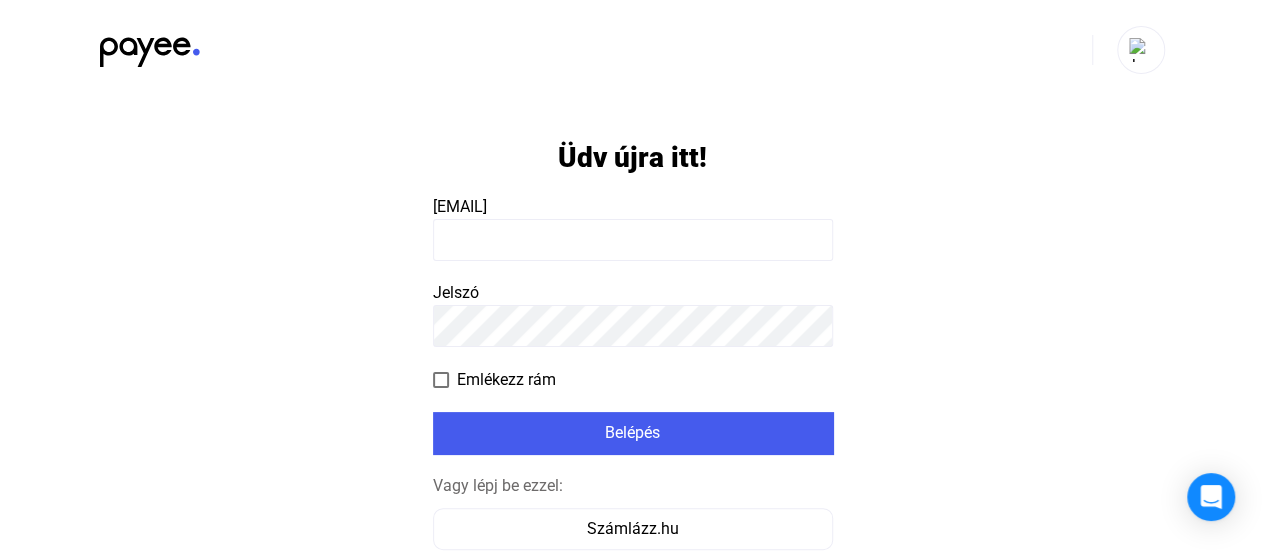 type on "**********" 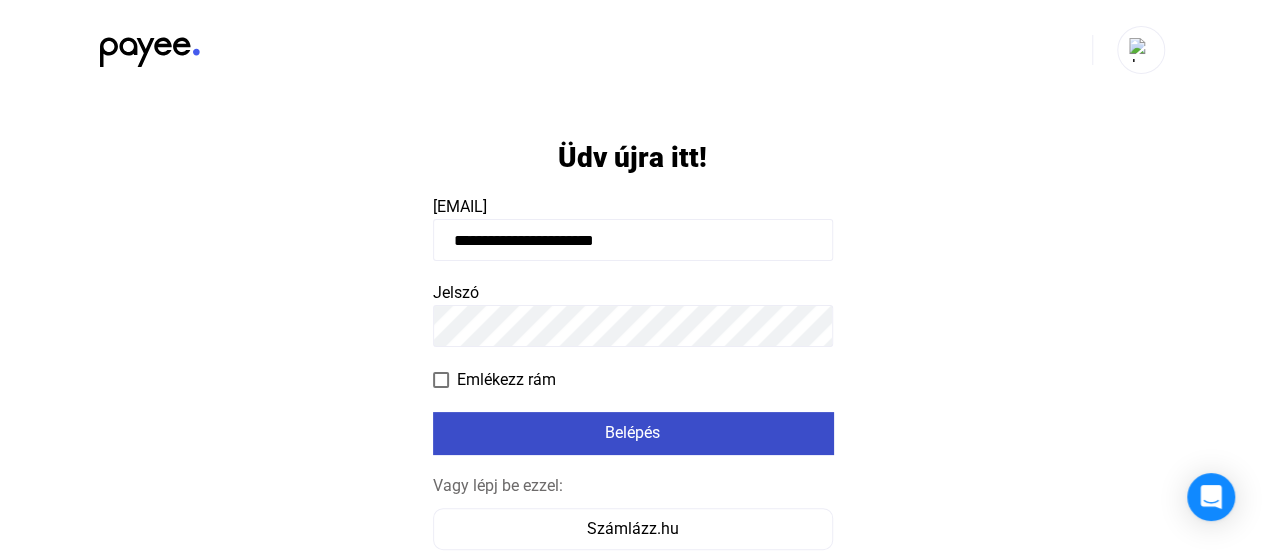 click on "Belépés" at bounding box center (633, 433) 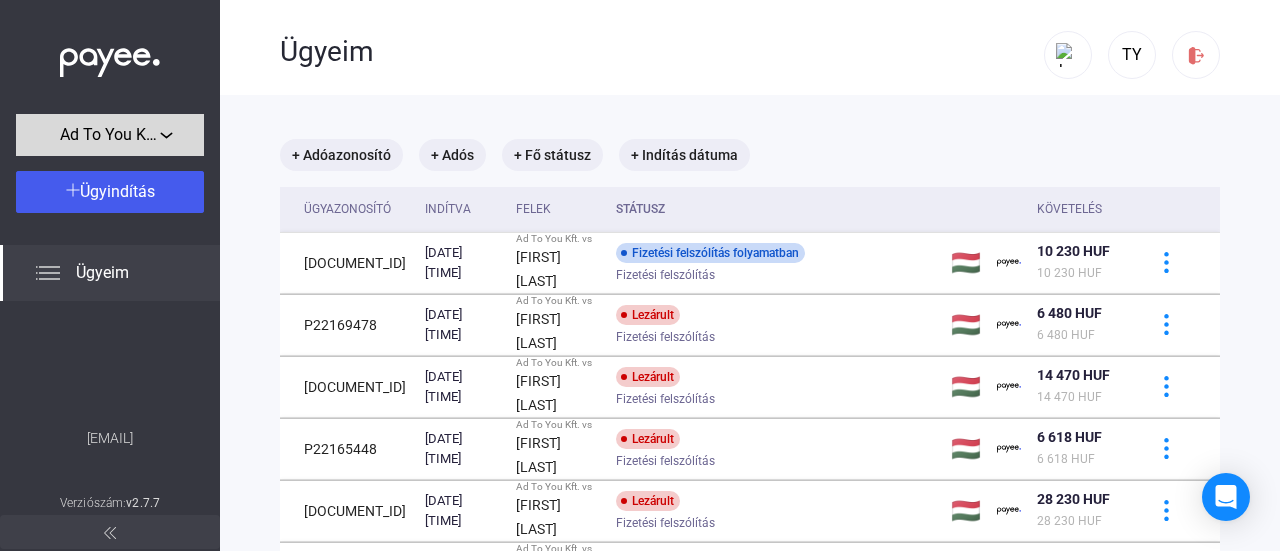 click on "Ad To You Kft." at bounding box center [110, 135] 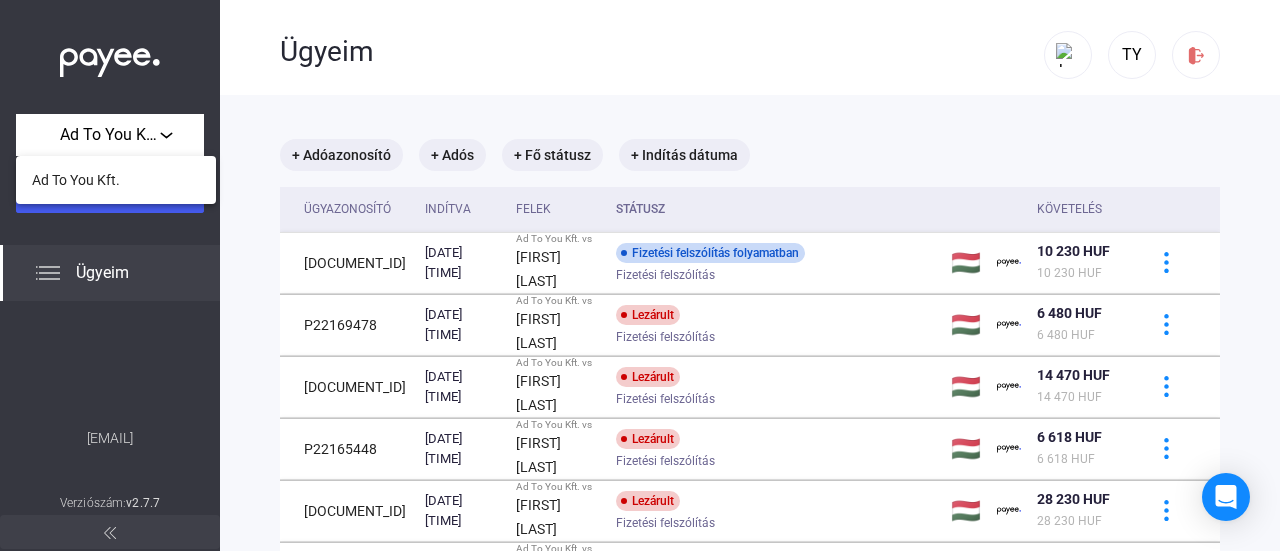click at bounding box center [640, 275] 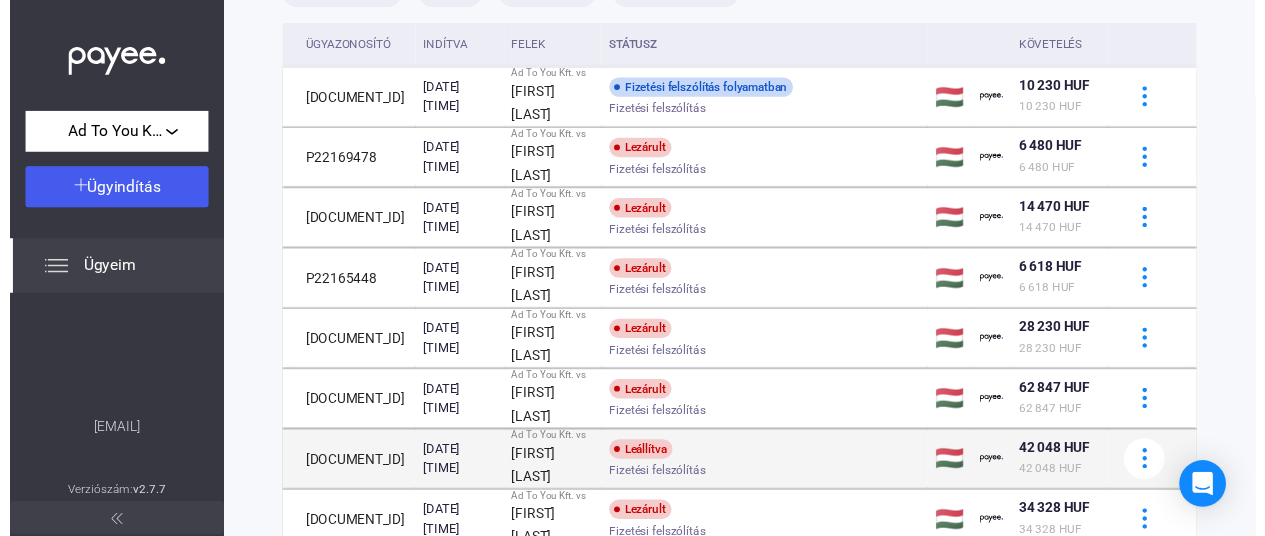 scroll, scrollTop: 400, scrollLeft: 0, axis: vertical 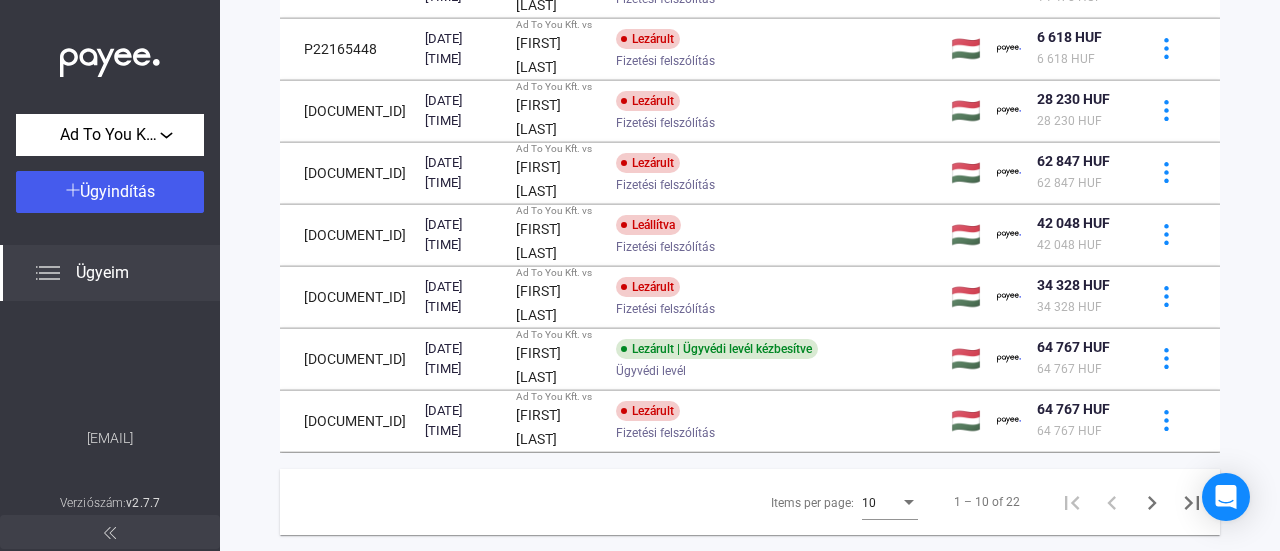 click on "Ügyeim" at bounding box center [102, 273] 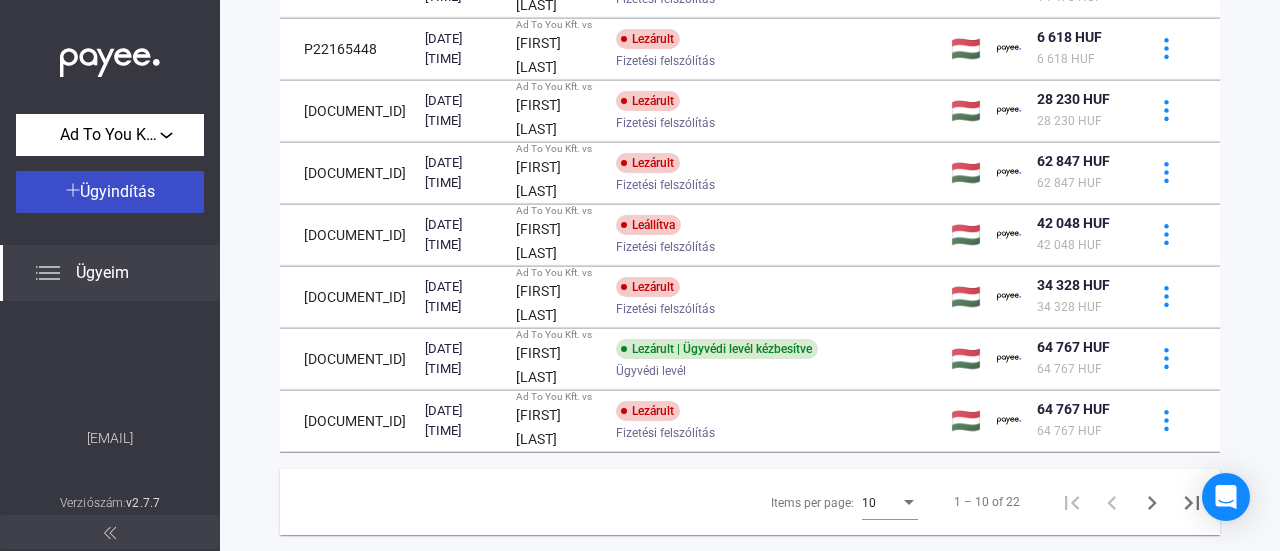click on "Ügyindítás" at bounding box center [110, 192] 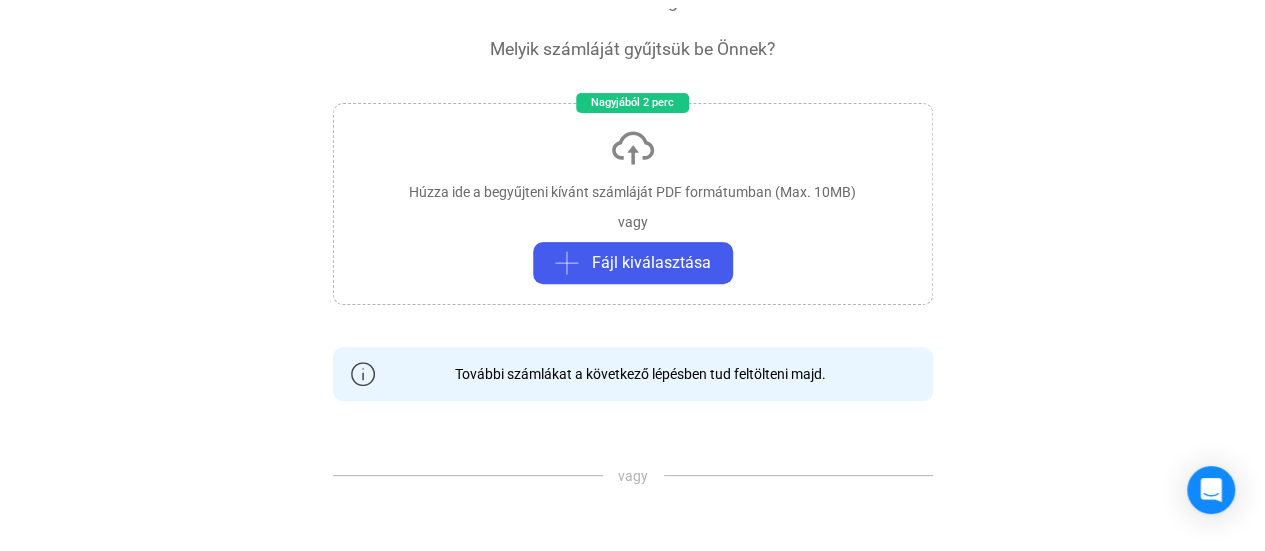 scroll, scrollTop: 200, scrollLeft: 0, axis: vertical 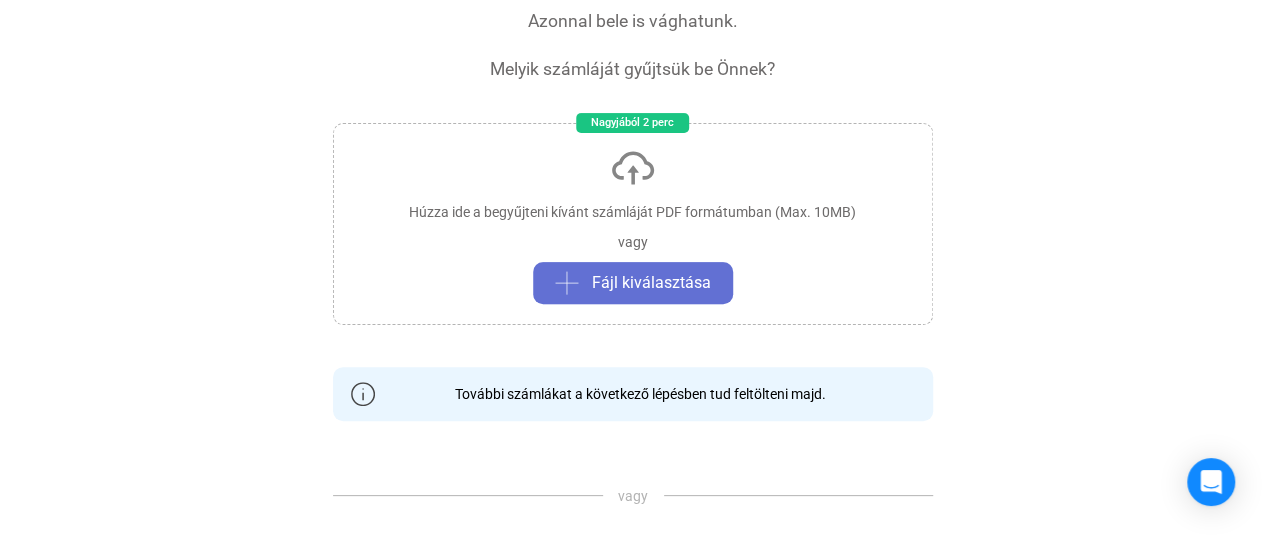 click on "Fájl kiválasztása" at bounding box center (651, 283) 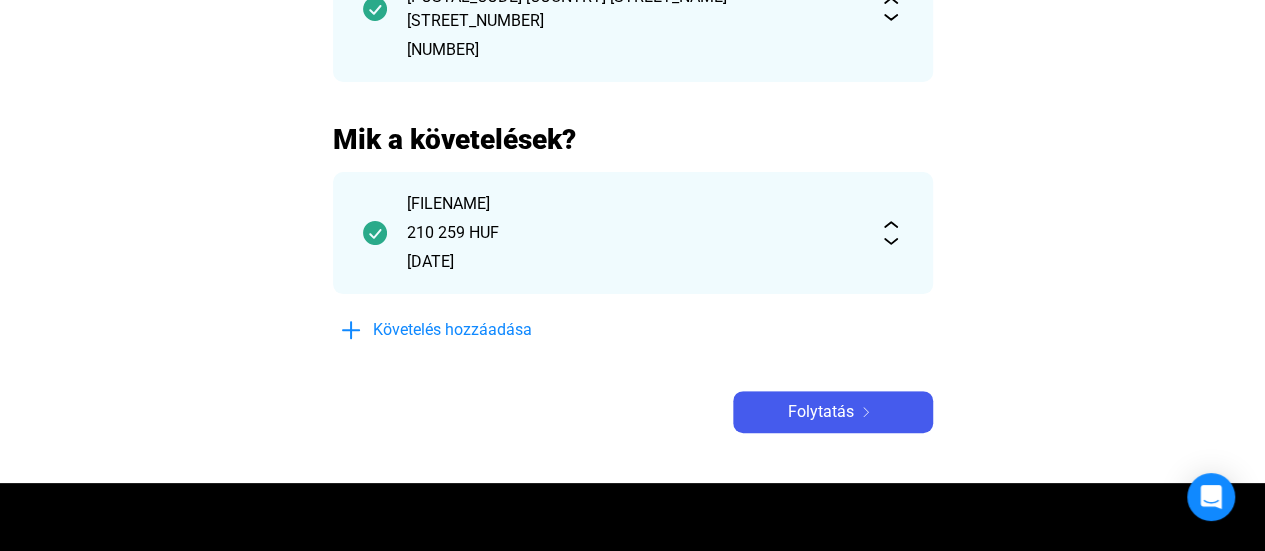 scroll, scrollTop: 200, scrollLeft: 0, axis: vertical 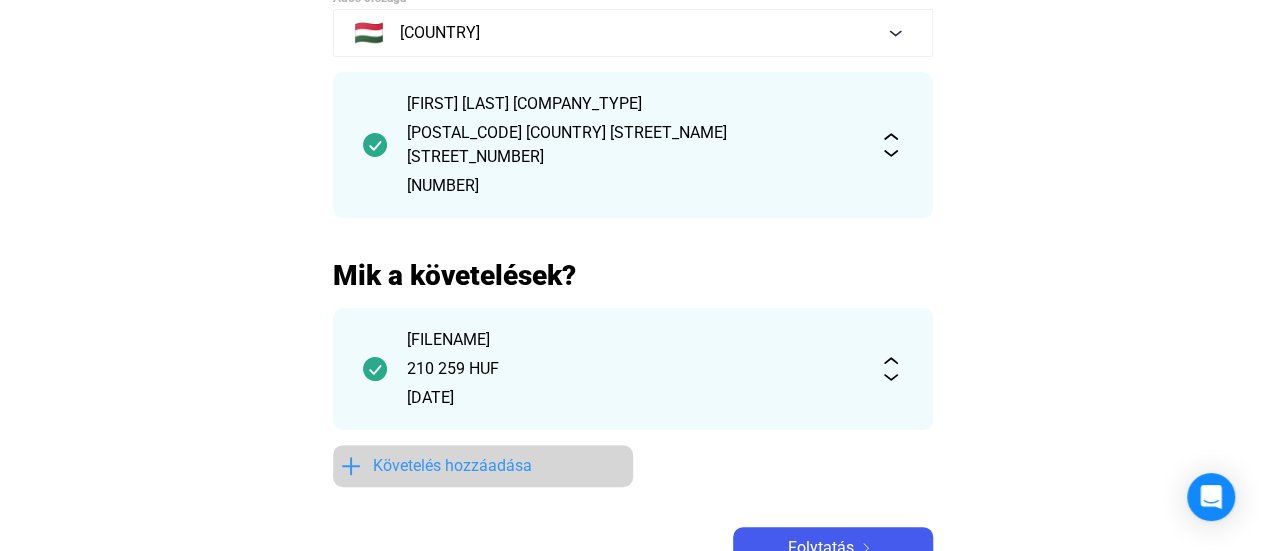 click on "Követelés hozzáadása" at bounding box center [452, 466] 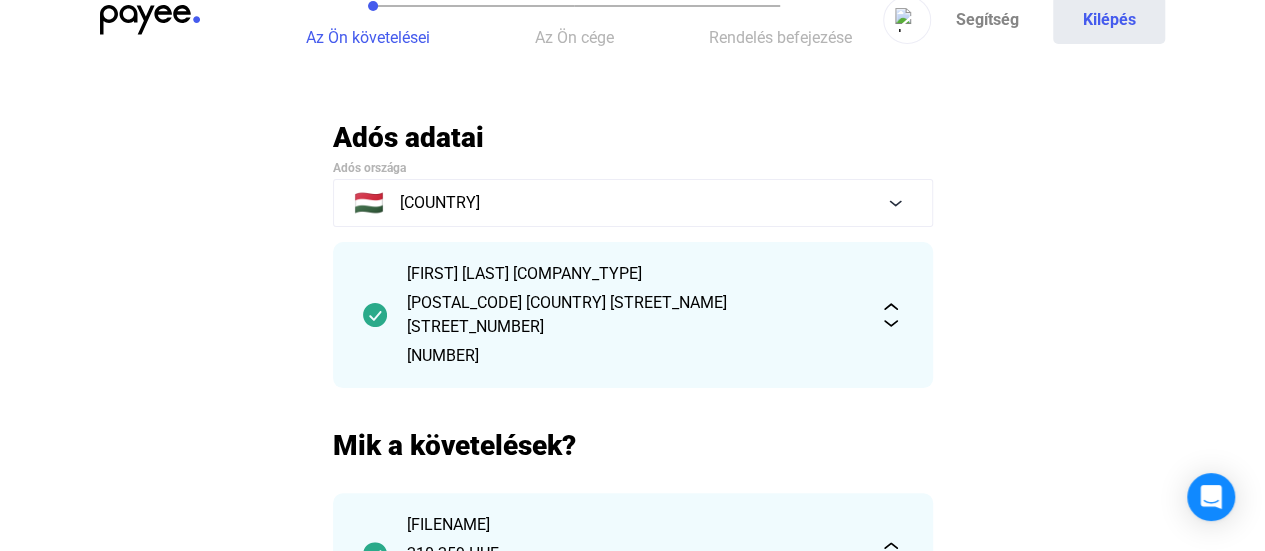 scroll, scrollTop: 0, scrollLeft: 0, axis: both 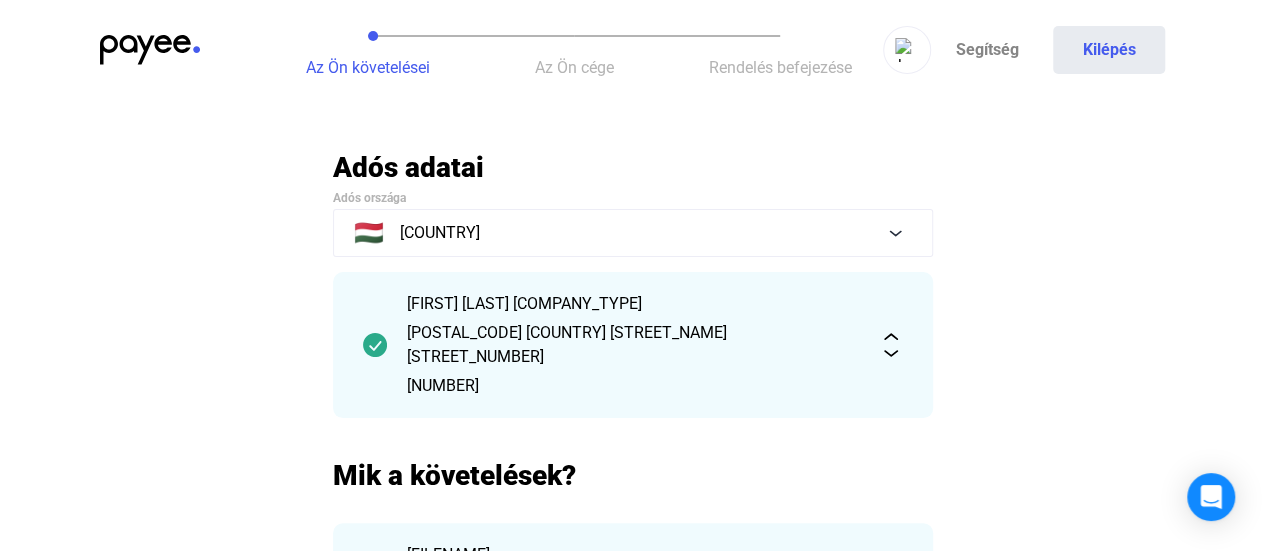 click on "Az Ön cége" at bounding box center (368, 67) 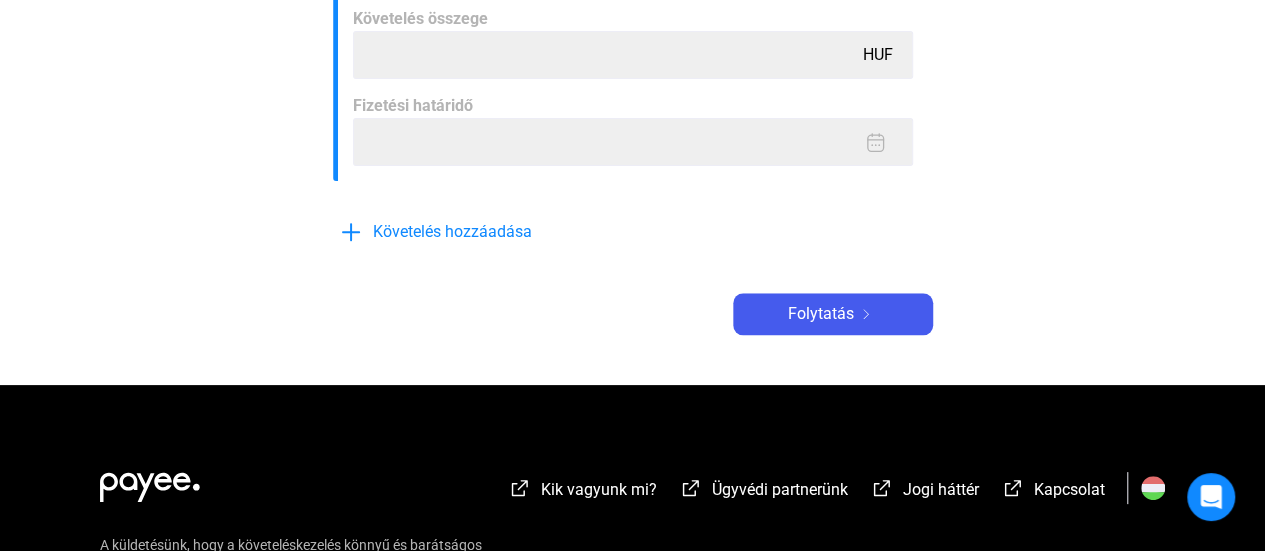 scroll, scrollTop: 1000, scrollLeft: 0, axis: vertical 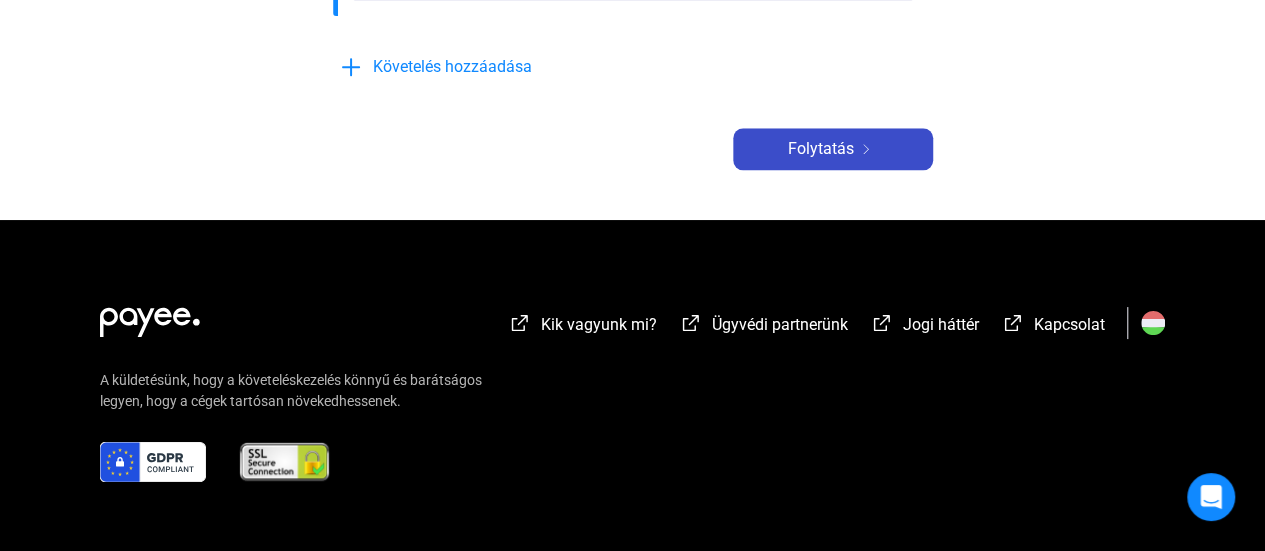 drag, startPoint x: 829, startPoint y: 131, endPoint x: 828, endPoint y: 145, distance: 14.035668 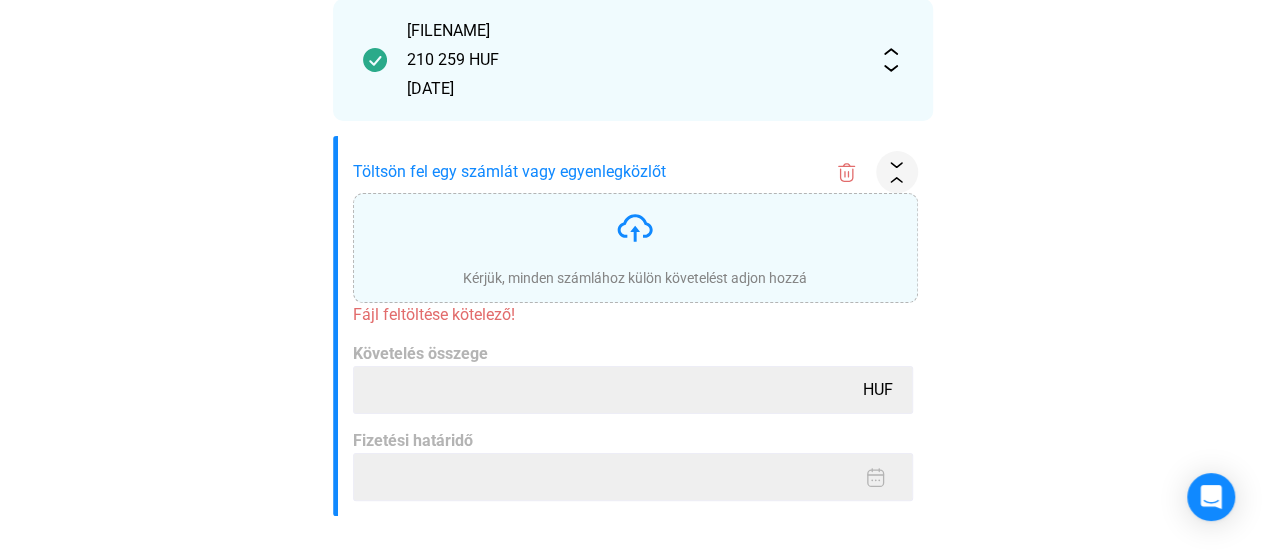 scroll, scrollTop: 400, scrollLeft: 0, axis: vertical 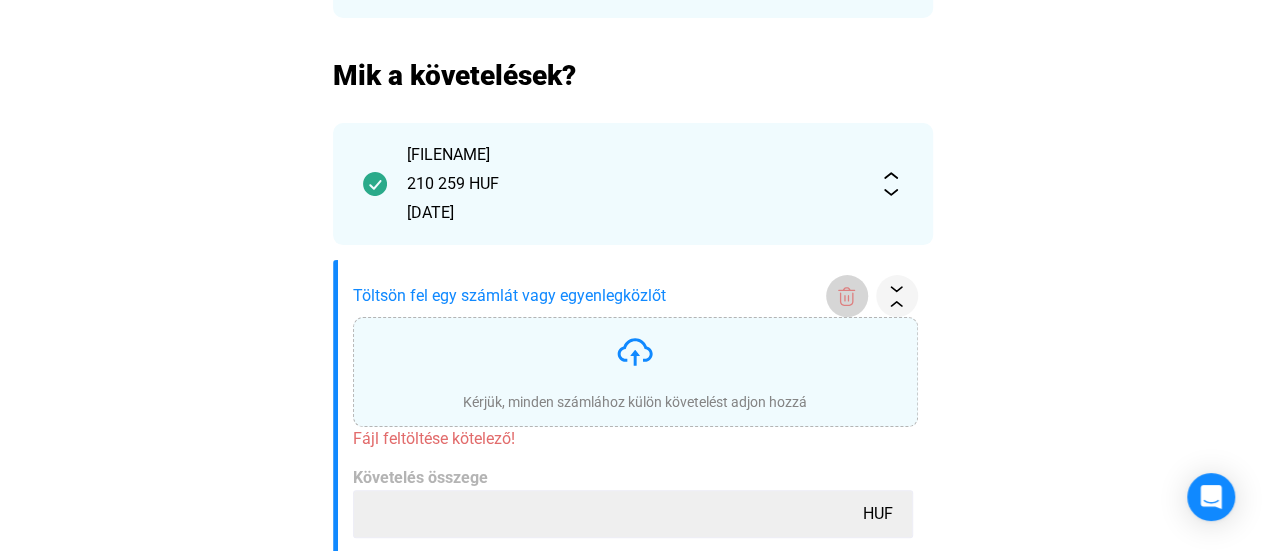 click at bounding box center [846, 296] 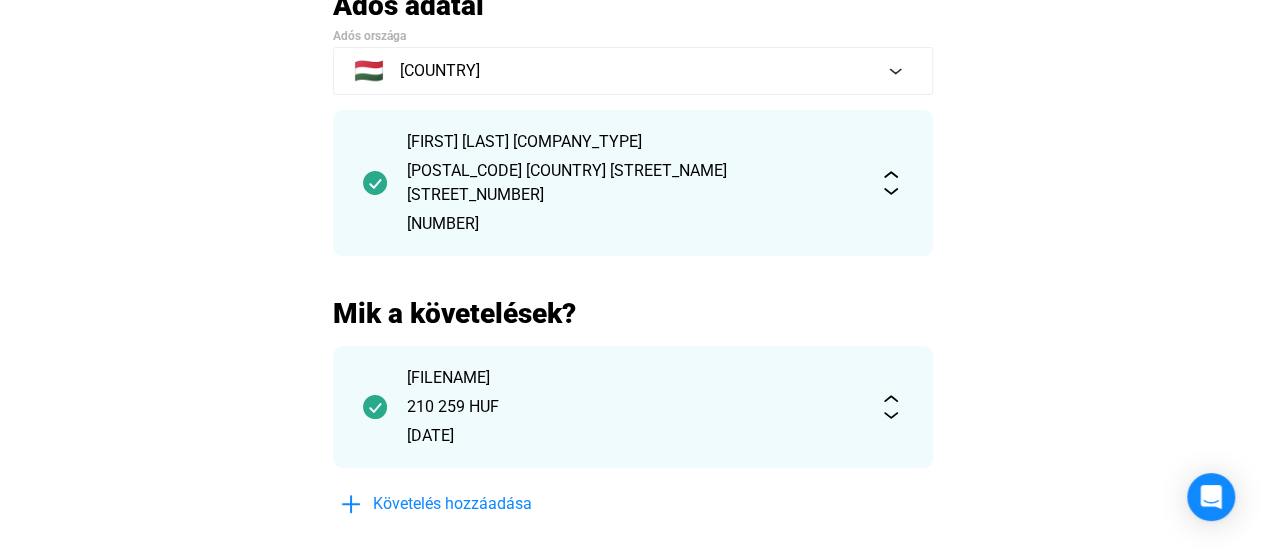 scroll, scrollTop: 0, scrollLeft: 0, axis: both 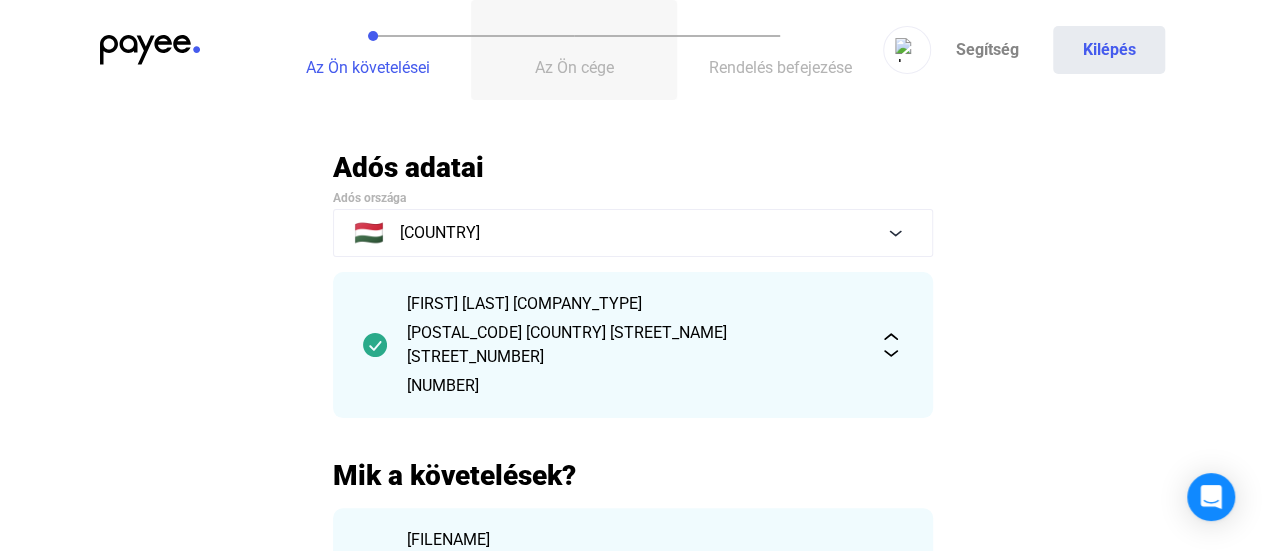 click on "Az Ön cége" at bounding box center [574, 50] 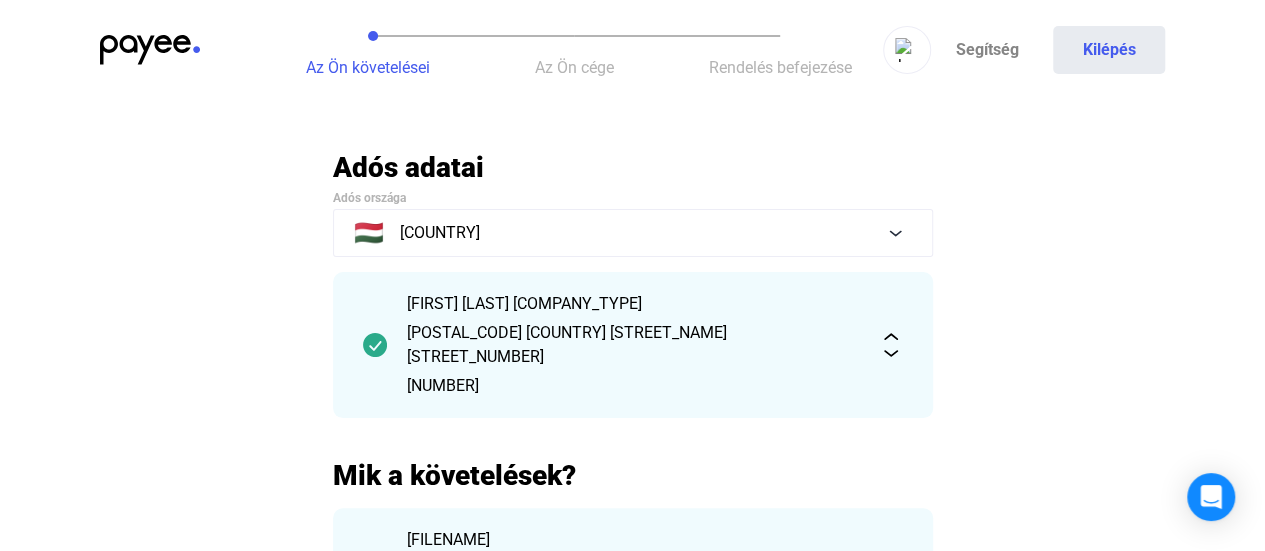 click at bounding box center [150, 50] 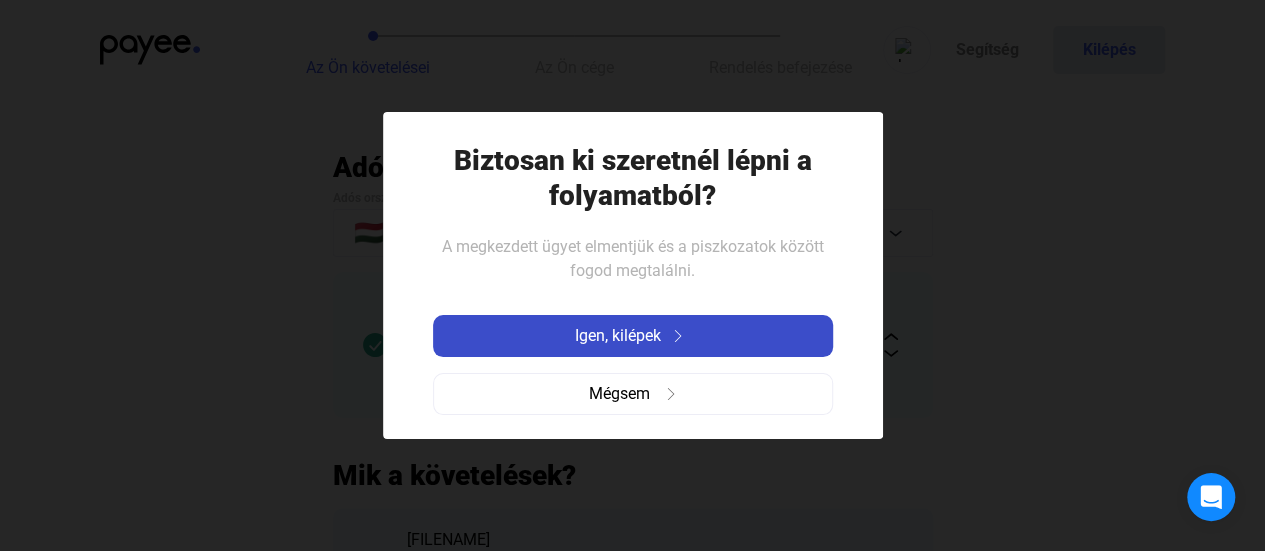 click on "Igen, kilépek" at bounding box center [618, 336] 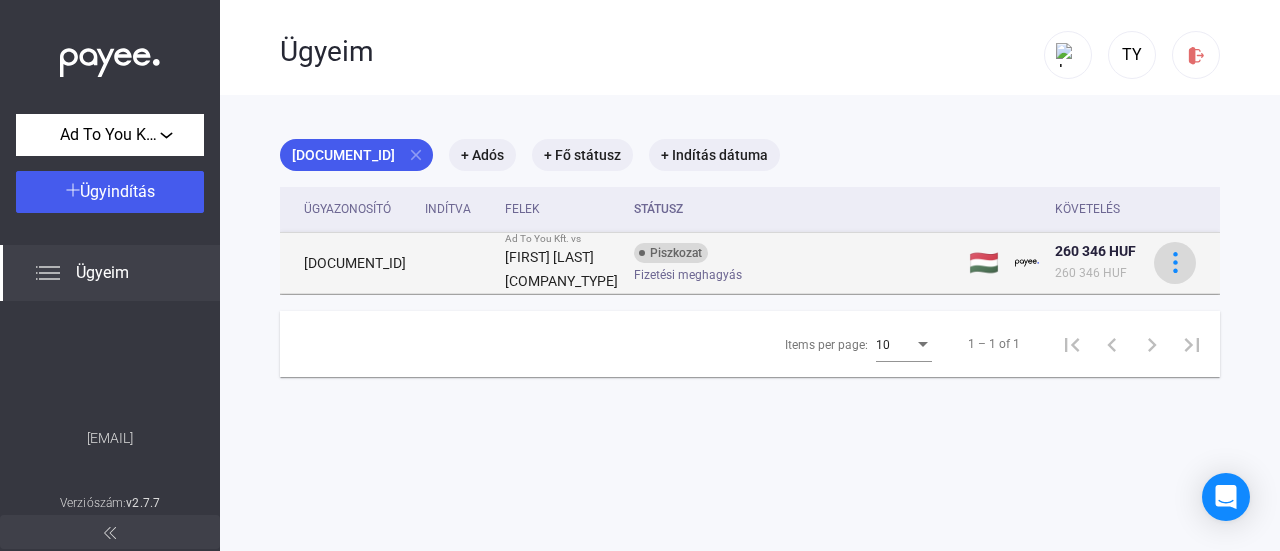 click at bounding box center (1175, 262) 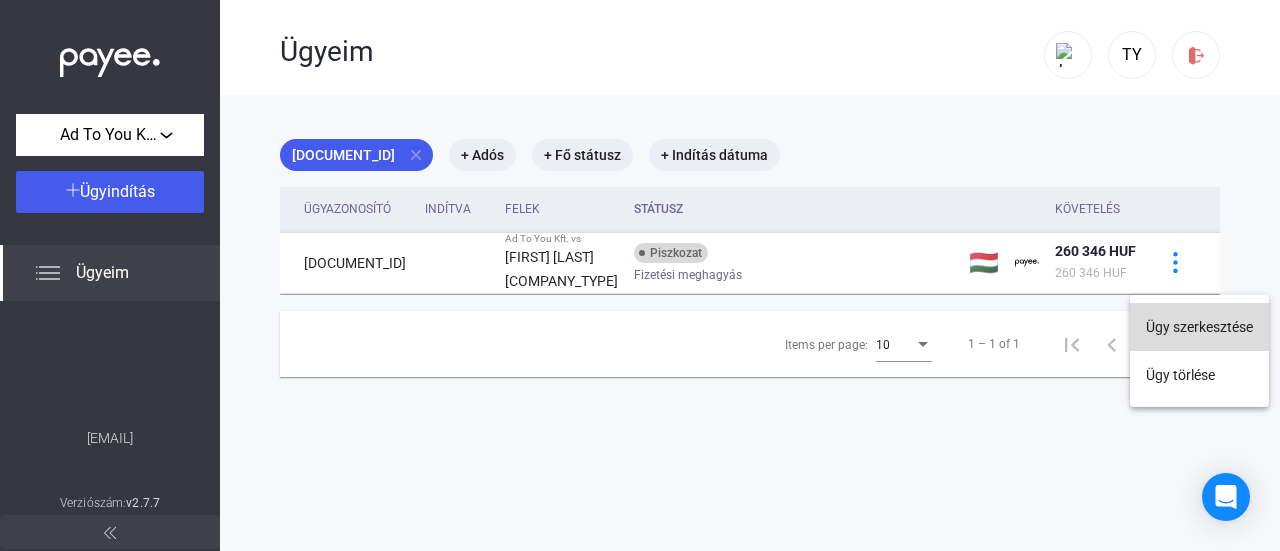 click on "Ügy szerkesztése" at bounding box center (1199, 327) 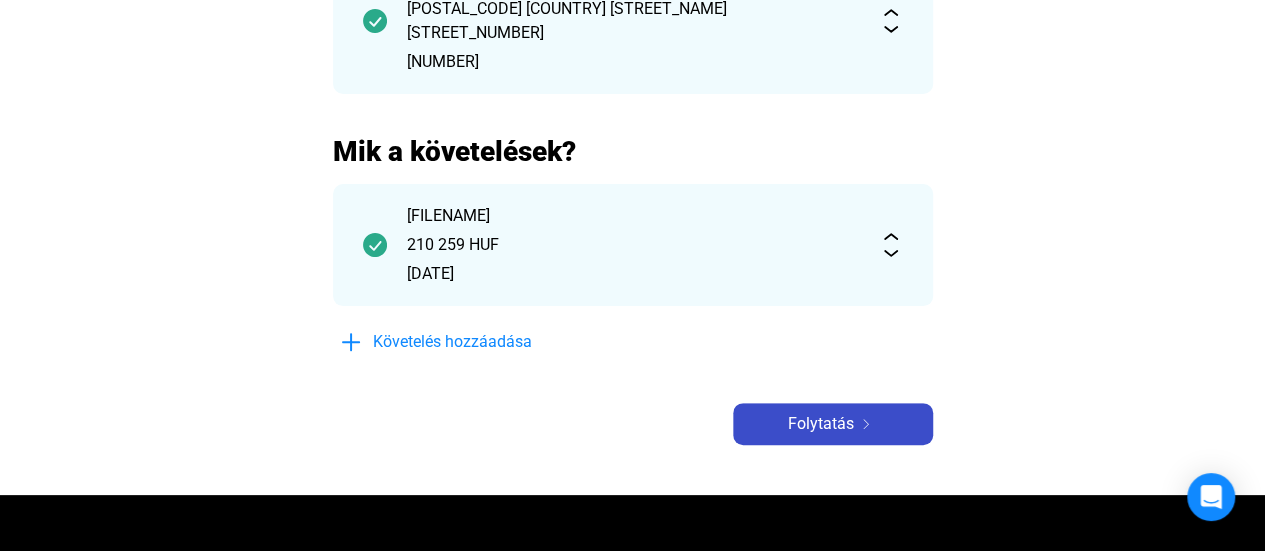 scroll, scrollTop: 500, scrollLeft: 0, axis: vertical 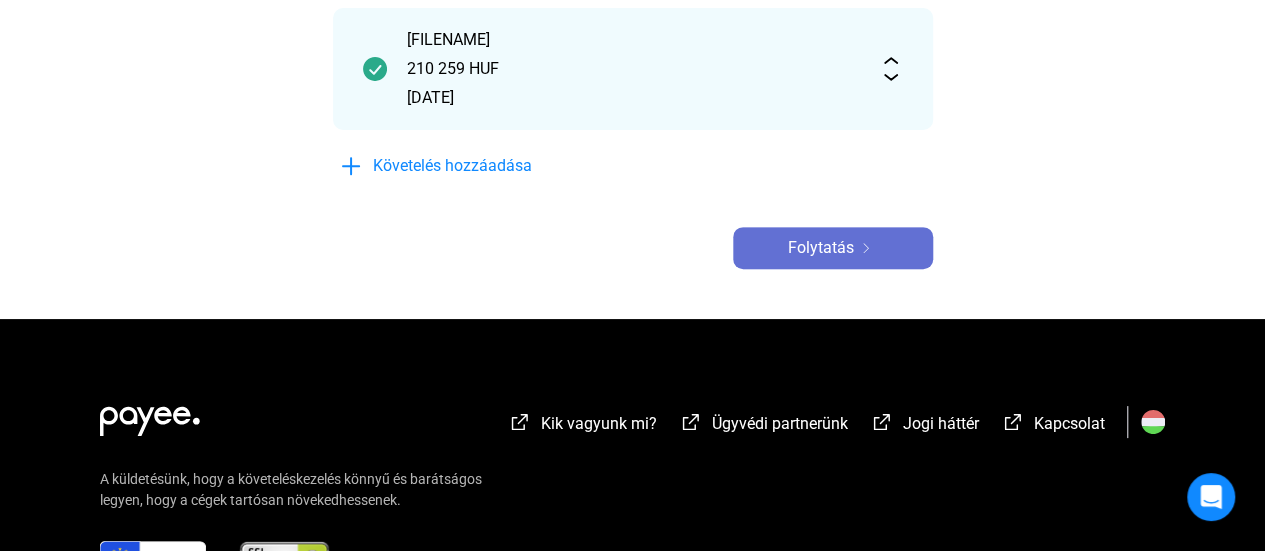 click on "Folytatás" at bounding box center (833, 248) 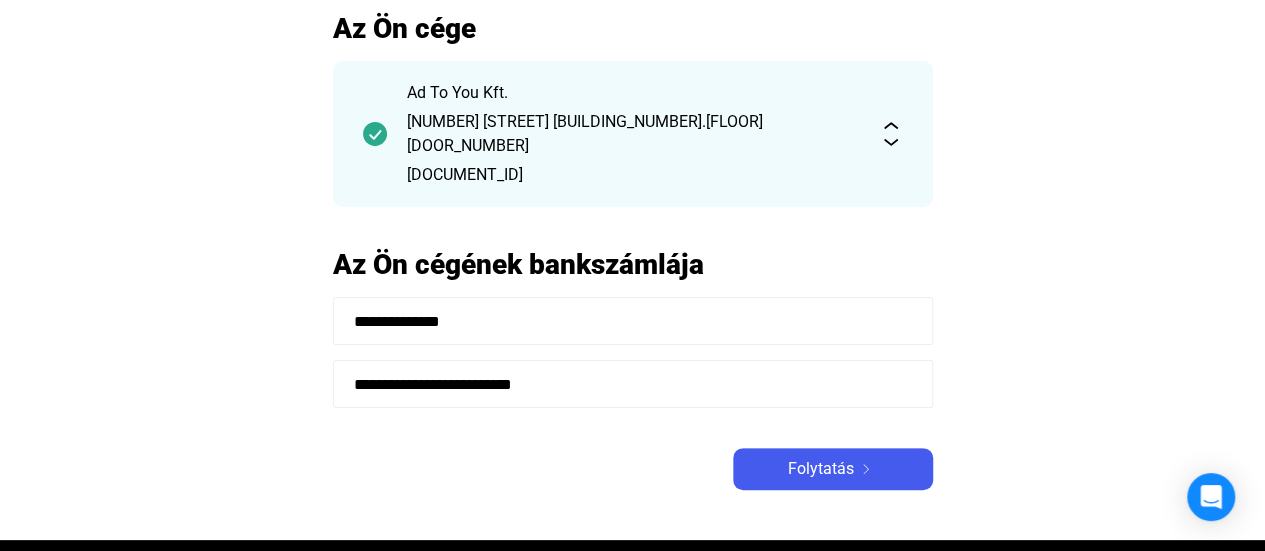 scroll, scrollTop: 200, scrollLeft: 0, axis: vertical 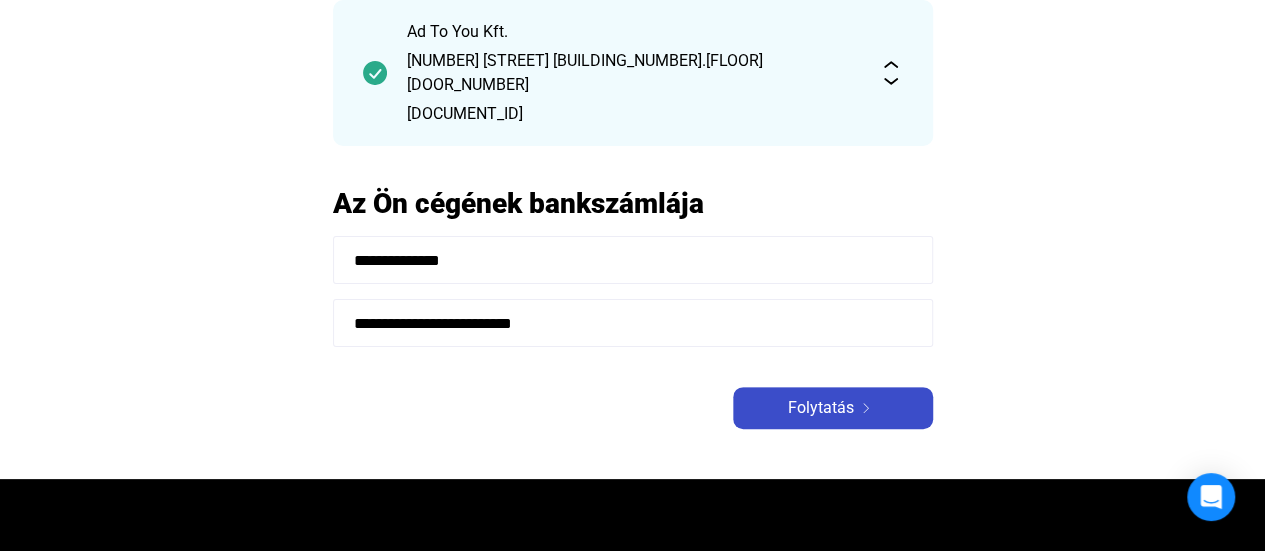click on "Folytatás" at bounding box center [833, 408] 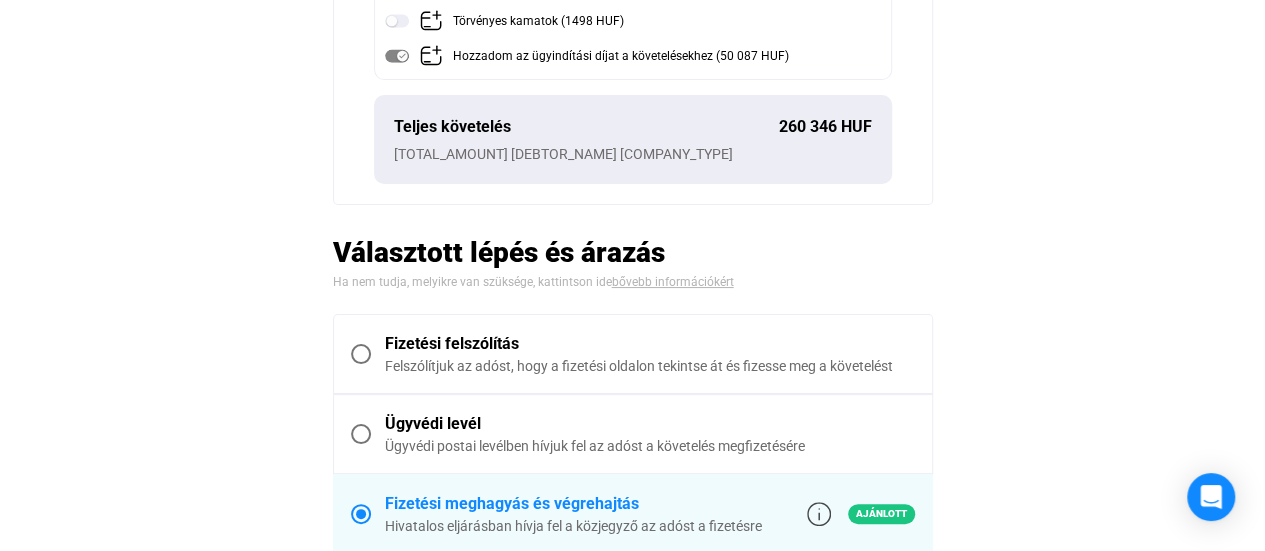 scroll, scrollTop: 600, scrollLeft: 0, axis: vertical 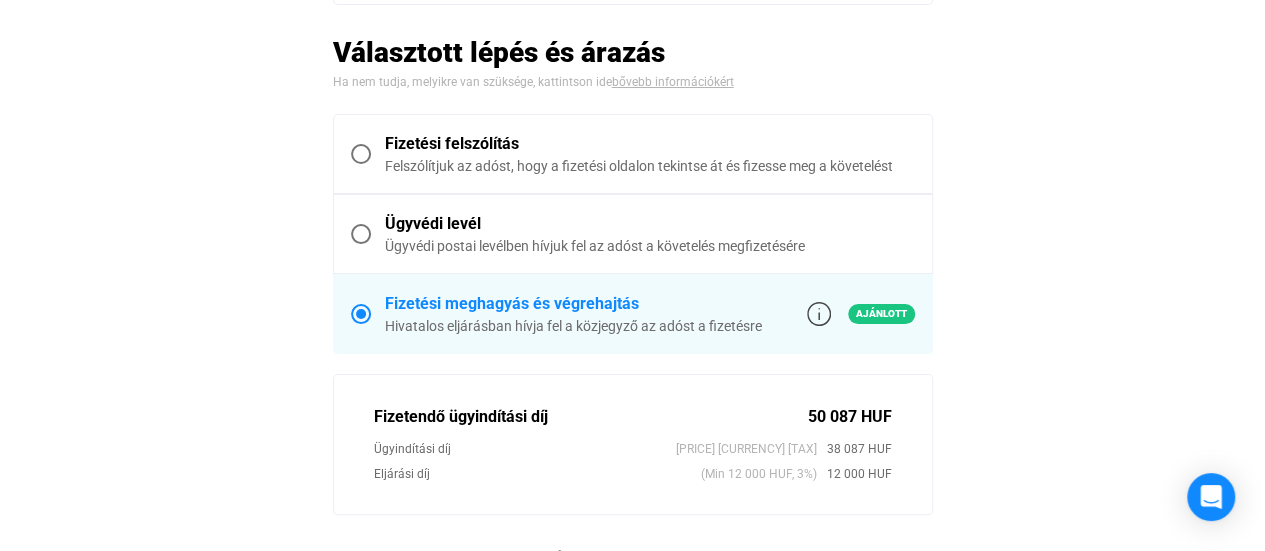 click on "Felszólítjuk az adóst, hogy a fizetési oldalon tekintse át és fizesse meg a követelést" at bounding box center (650, 166) 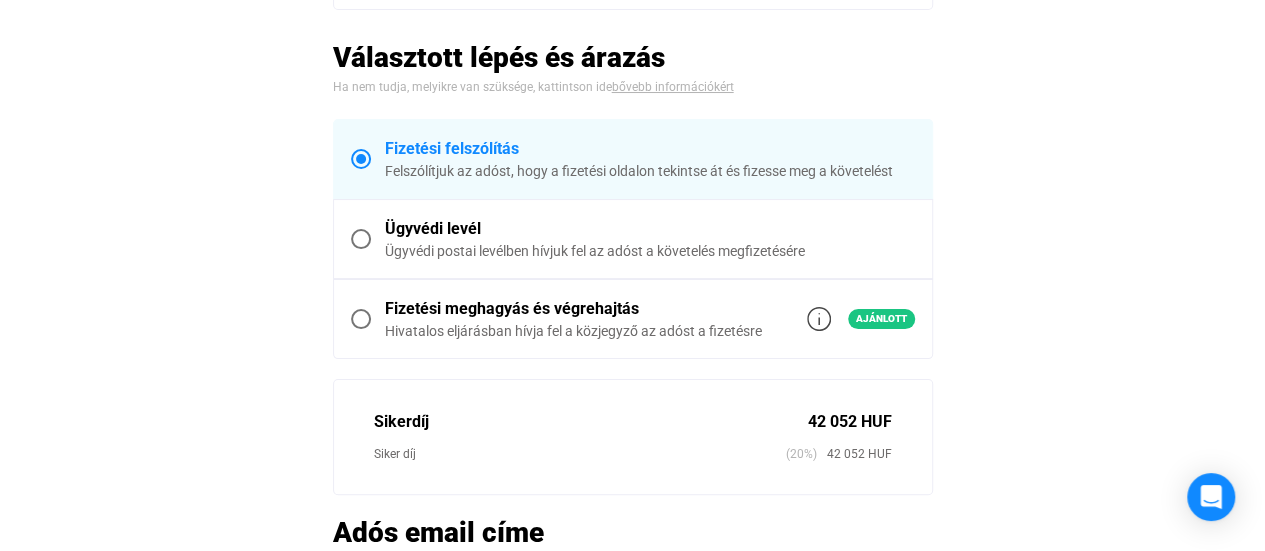 scroll, scrollTop: 500, scrollLeft: 0, axis: vertical 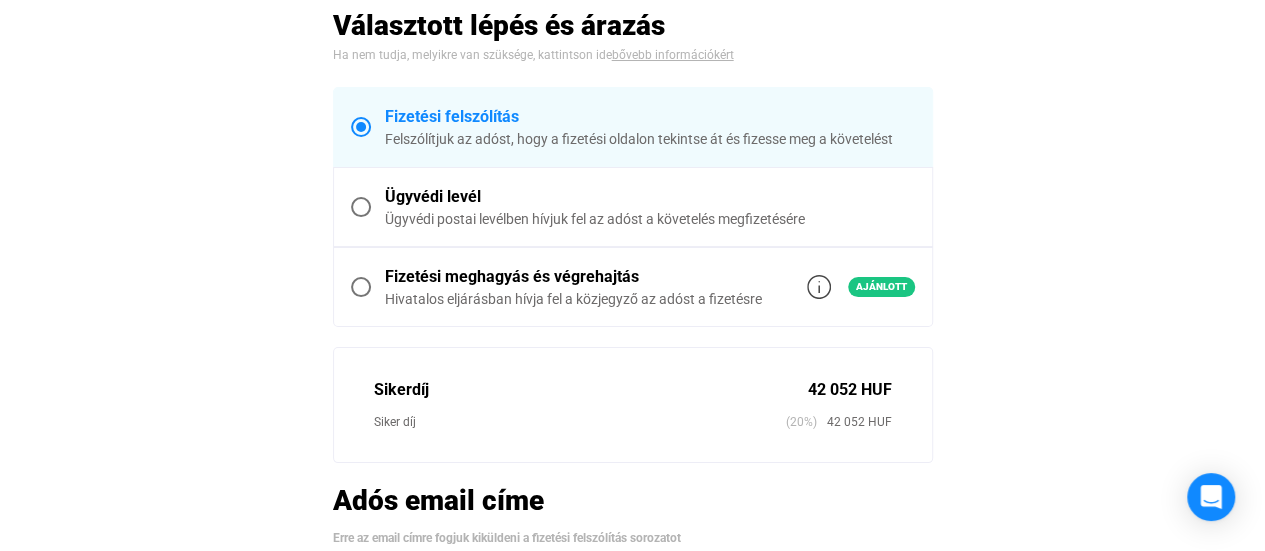 drag, startPoint x: 903, startPoint y: 385, endPoint x: 799, endPoint y: 379, distance: 104.172935 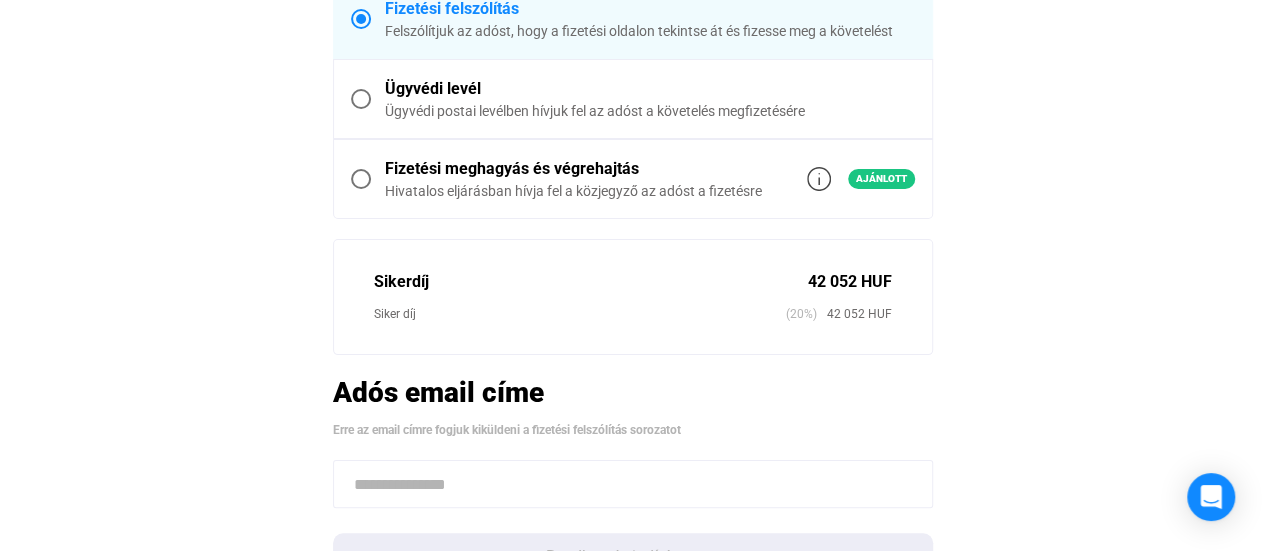 scroll, scrollTop: 400, scrollLeft: 0, axis: vertical 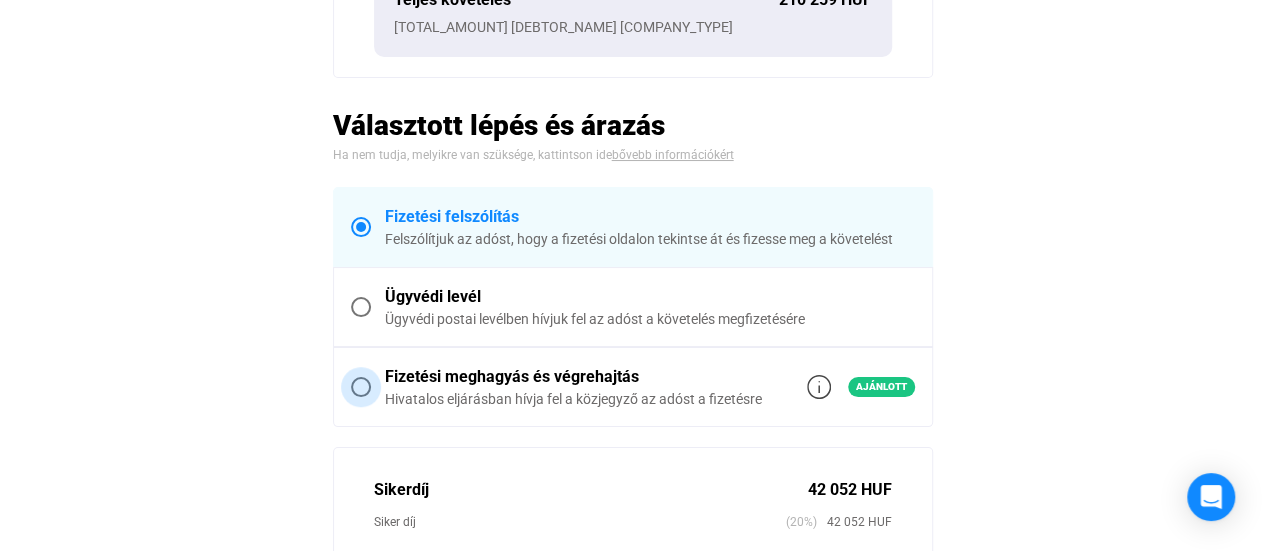 click on "Hivatalos eljárásban hívja fel a közjegyző az adóst a fizetésre" at bounding box center (573, 399) 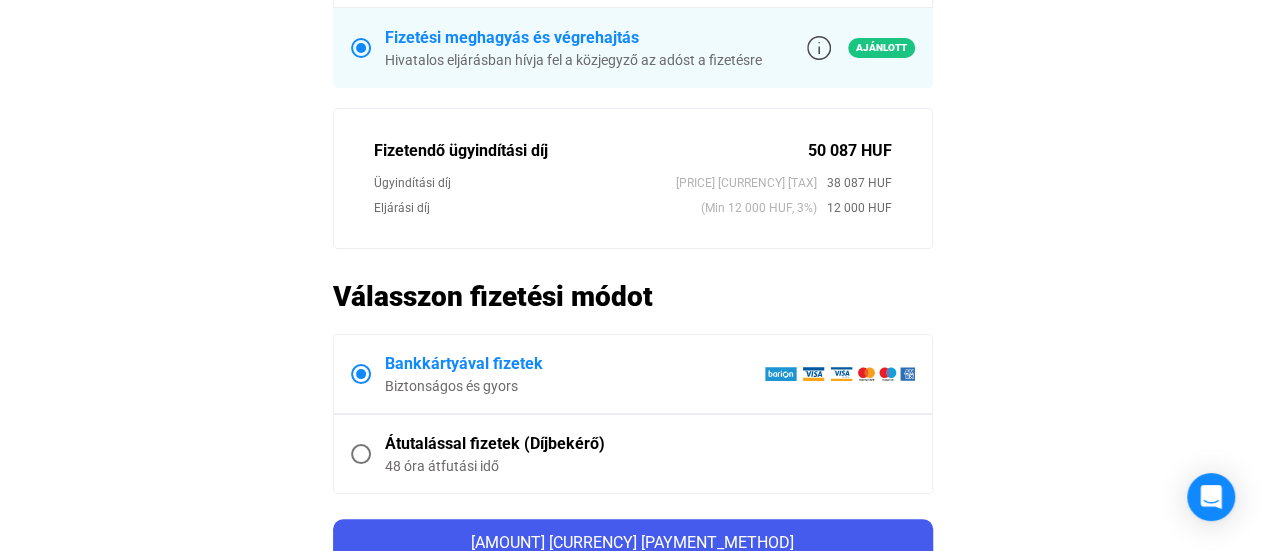 scroll, scrollTop: 926, scrollLeft: 0, axis: vertical 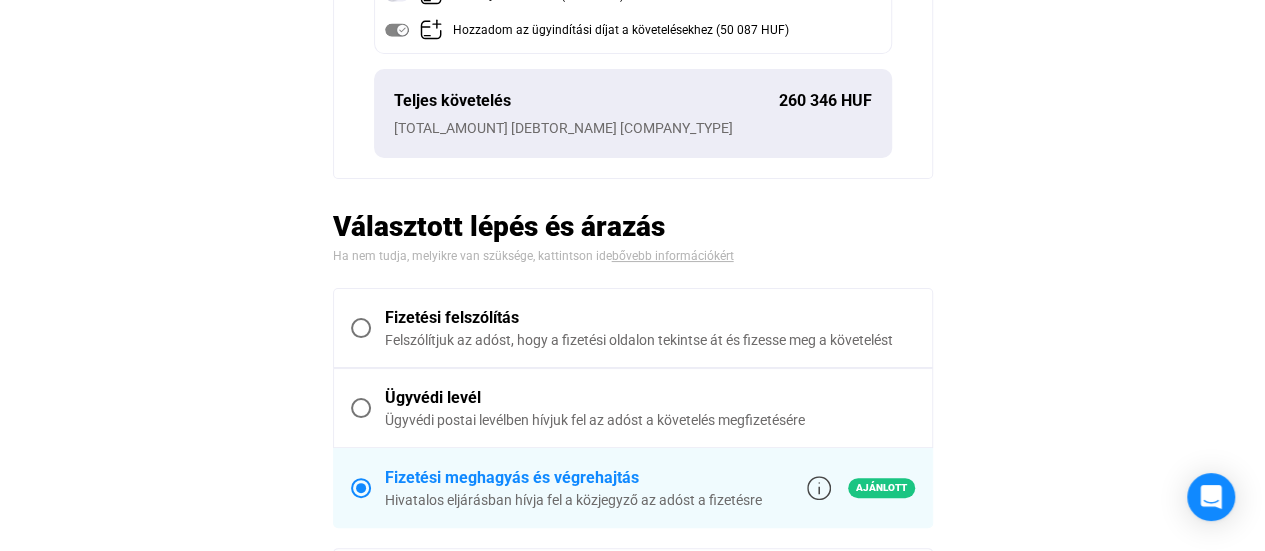 click on "Felszólítjuk az adóst, hogy a fizetési oldalon tekintse át és fizesse meg a követelést" at bounding box center [650, 340] 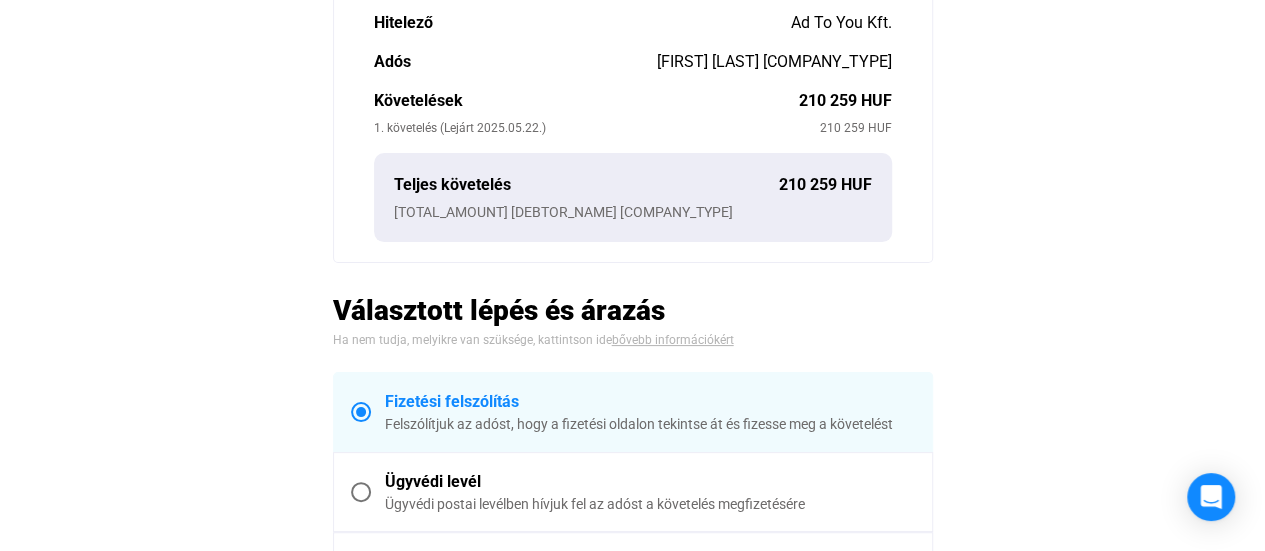 scroll, scrollTop: 302, scrollLeft: 0, axis: vertical 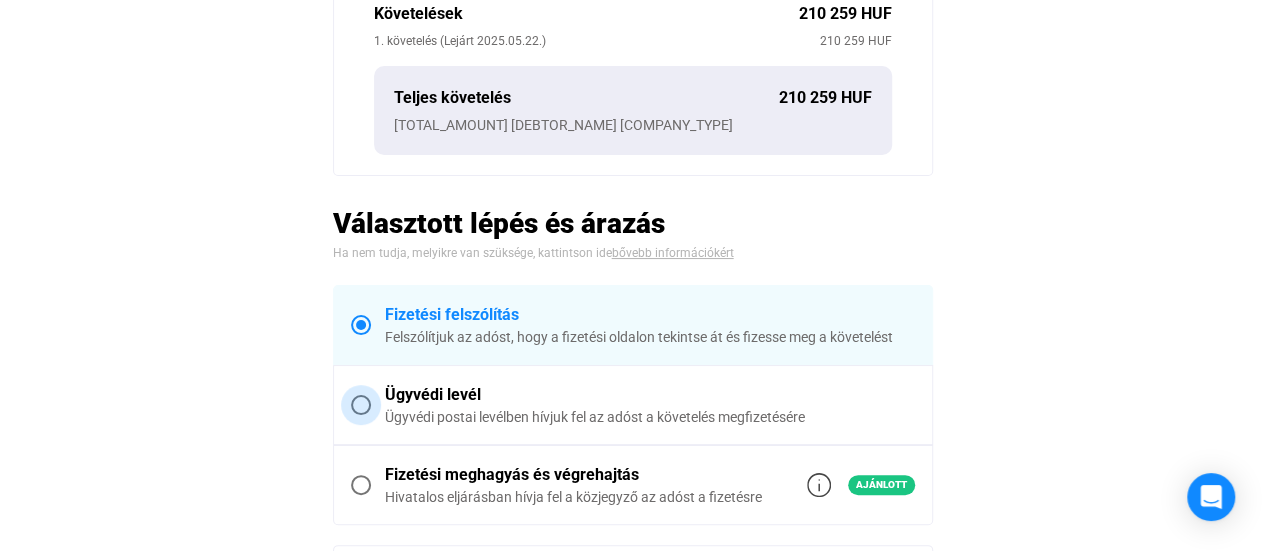 click on "Ügyvédi postai levélben hívjuk fel az adóst a követelés megfizetésére" at bounding box center [650, 417] 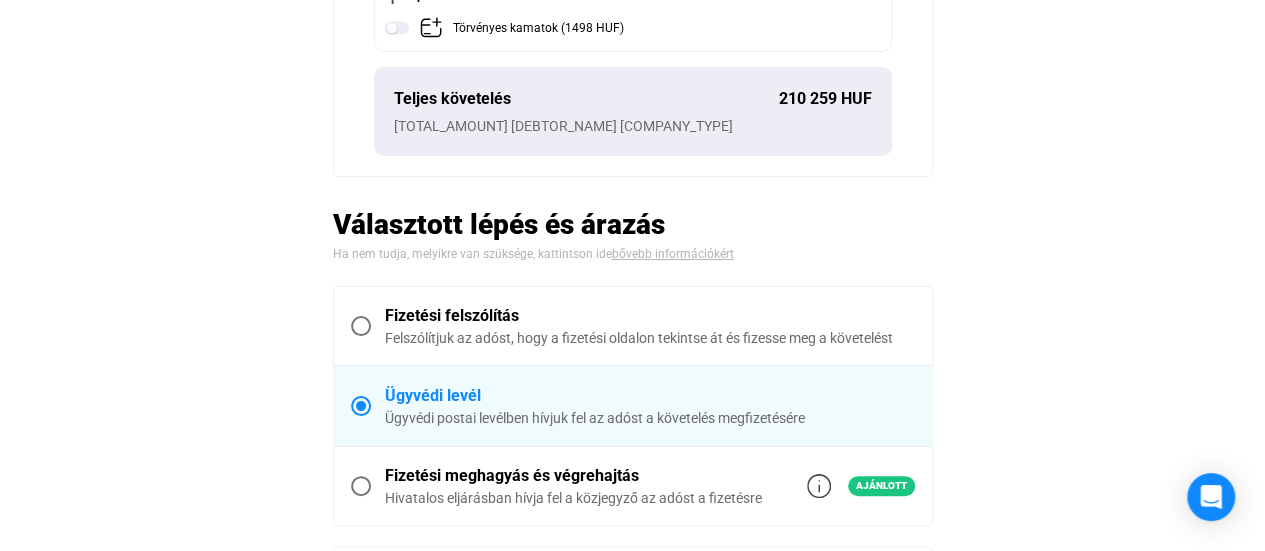 scroll, scrollTop: 400, scrollLeft: 0, axis: vertical 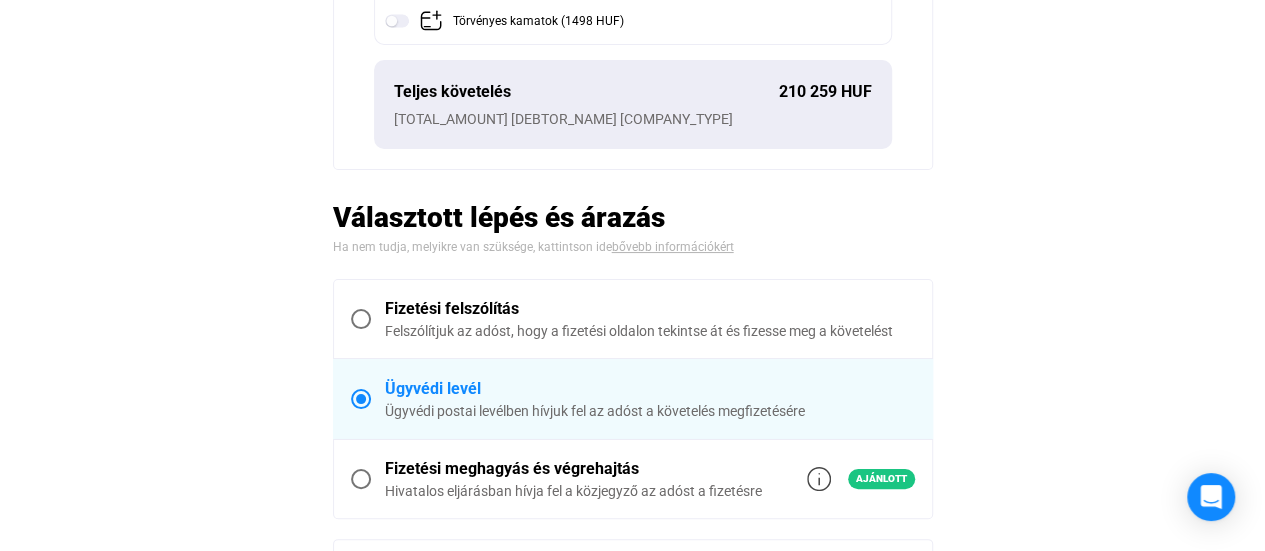 click at bounding box center [361, 319] 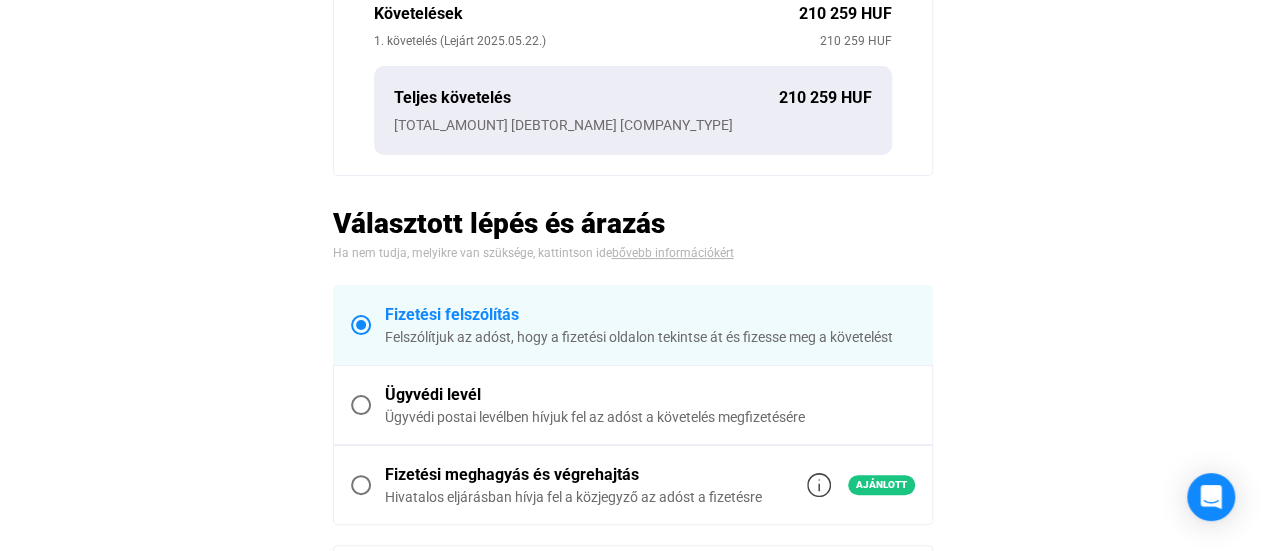 scroll, scrollTop: 408, scrollLeft: 0, axis: vertical 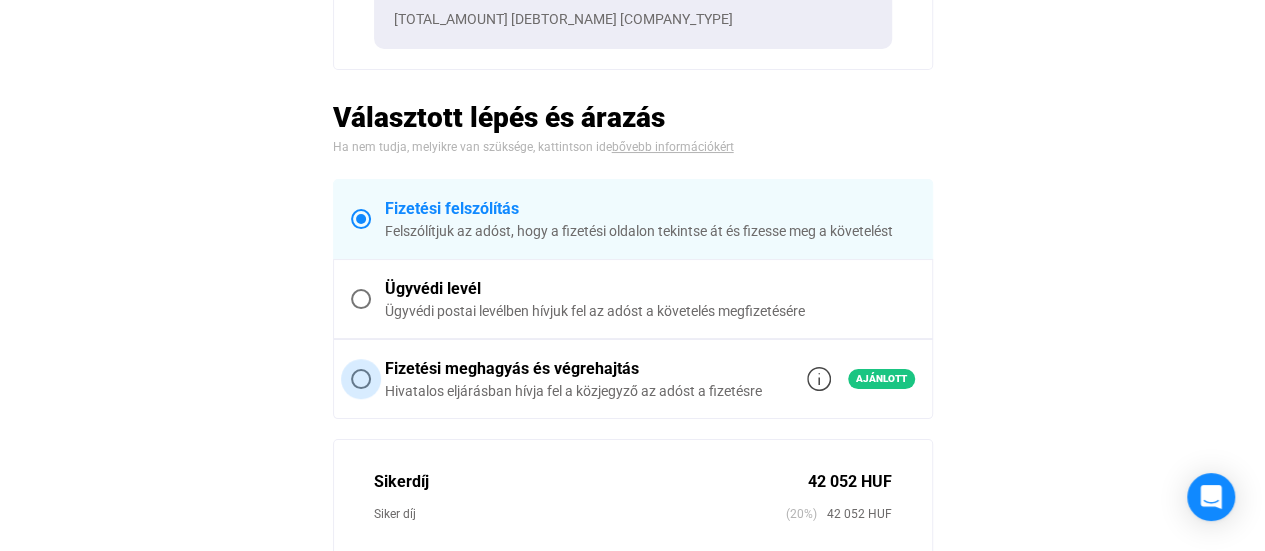 click on "Hivatalos eljárásban hívja fel a közjegyző az adóst a fizetésre" at bounding box center (573, 391) 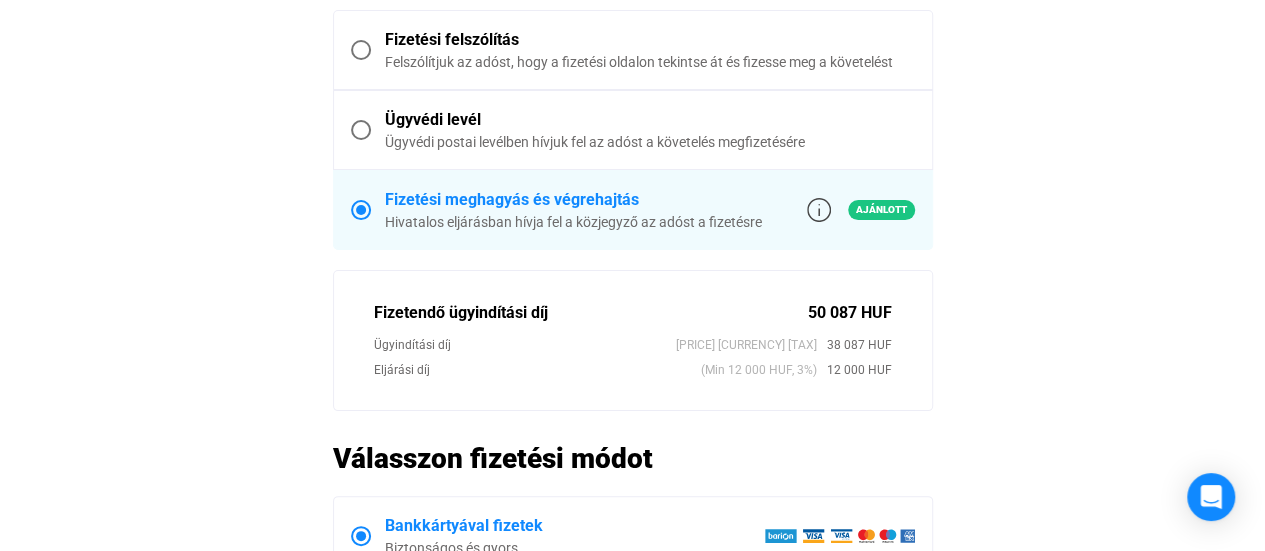scroll, scrollTop: 734, scrollLeft: 0, axis: vertical 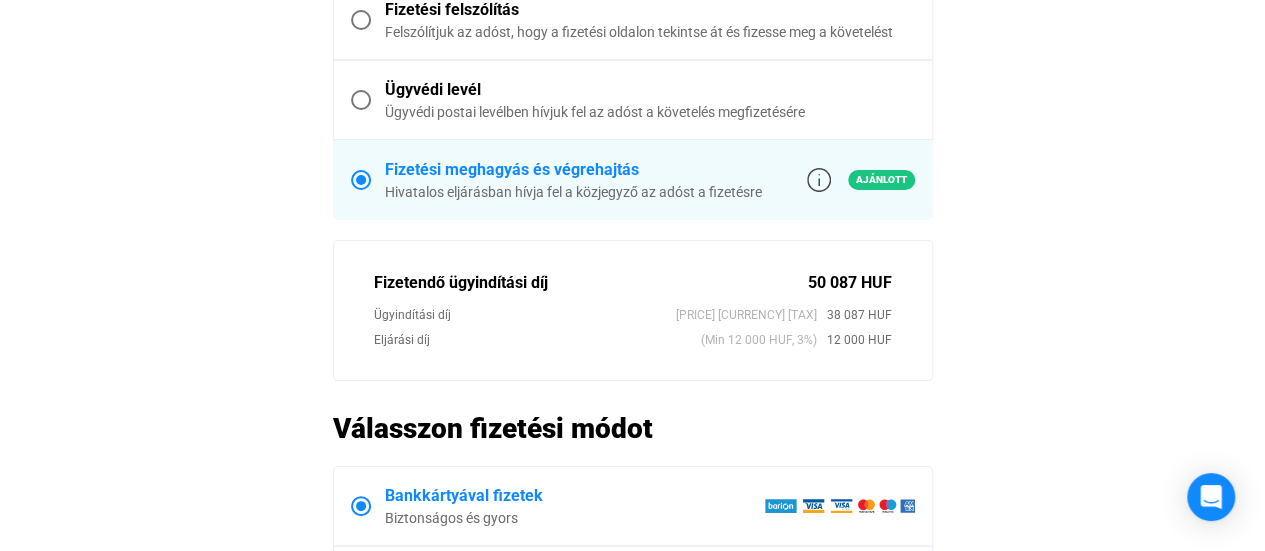 click on "Fizetési meghagyás és végrehajtás" at bounding box center (573, 170) 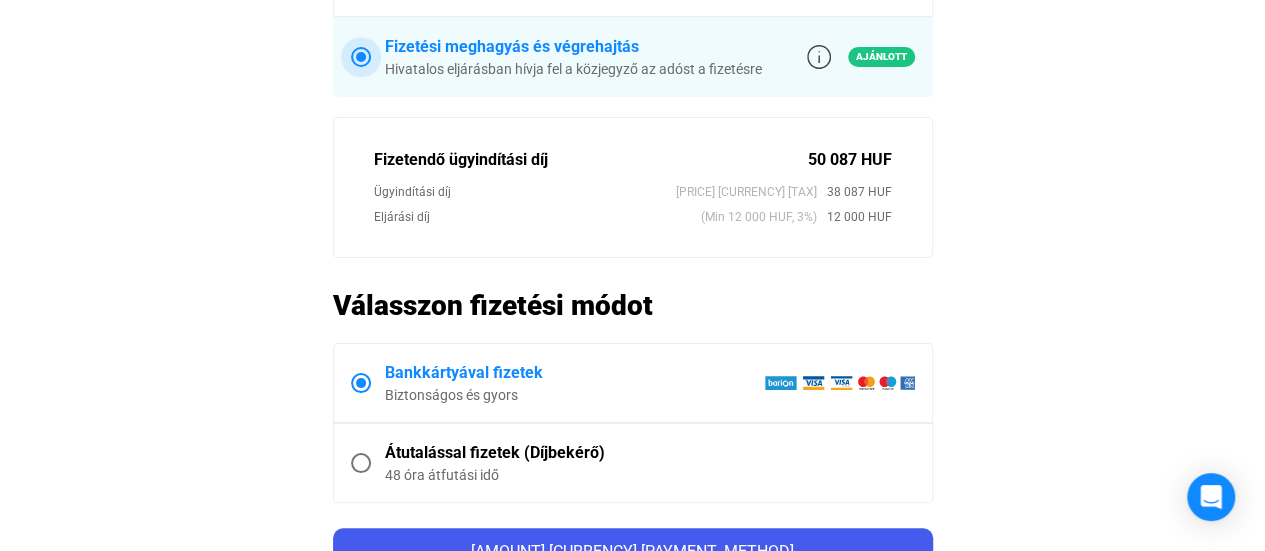 scroll, scrollTop: 900, scrollLeft: 0, axis: vertical 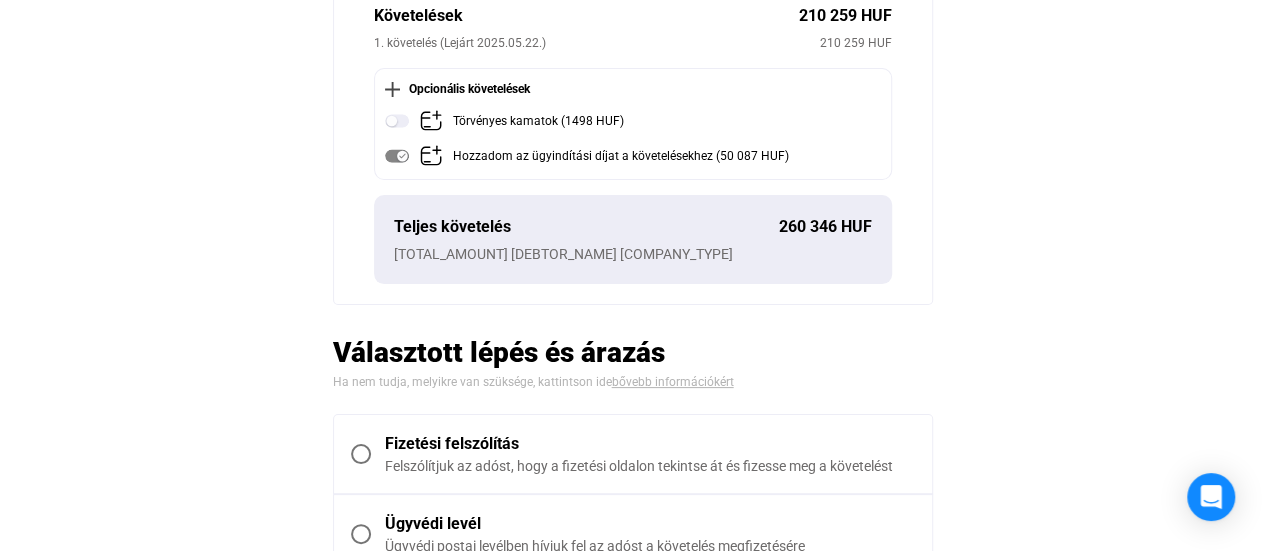 drag, startPoint x: 867, startPoint y: 231, endPoint x: 777, endPoint y: 233, distance: 90.02222 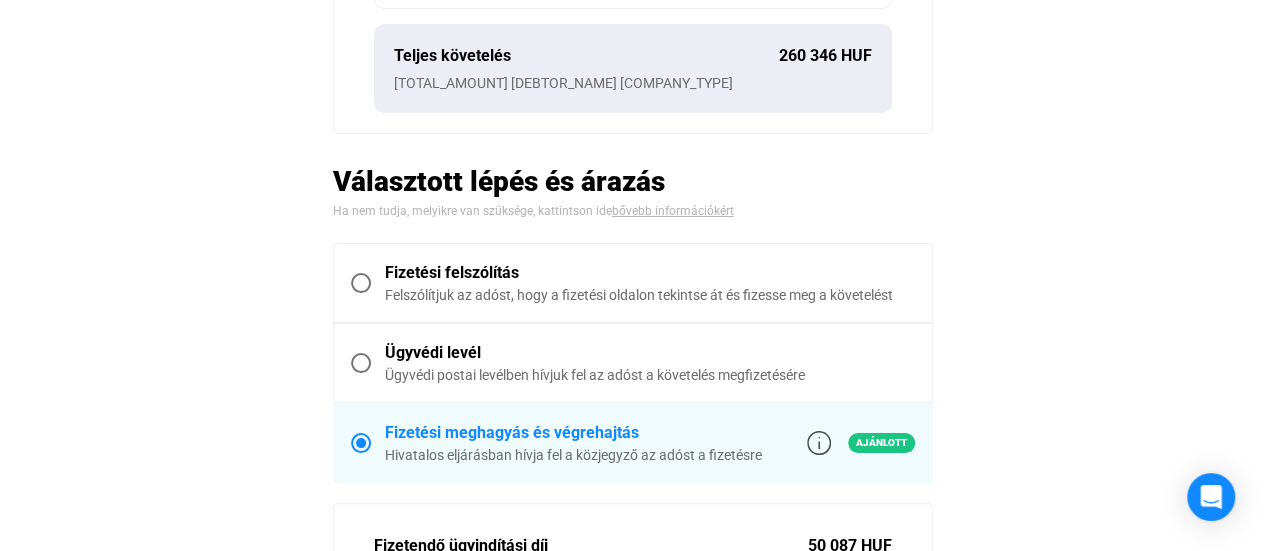 scroll, scrollTop: 800, scrollLeft: 0, axis: vertical 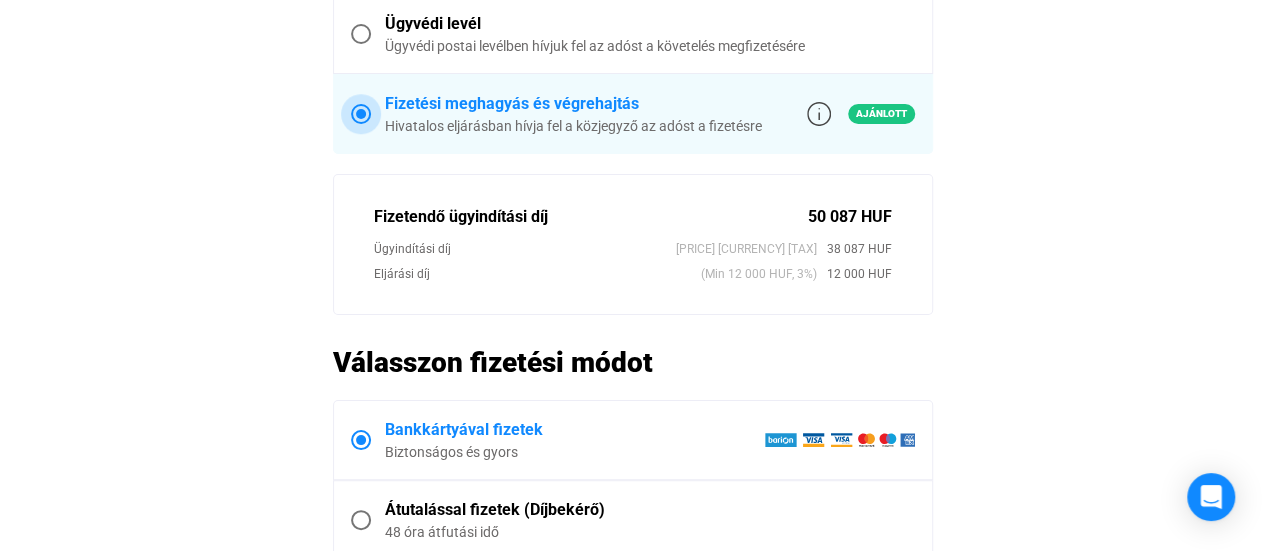 drag, startPoint x: 767, startPoint y: 119, endPoint x: 476, endPoint y: 120, distance: 291.0017 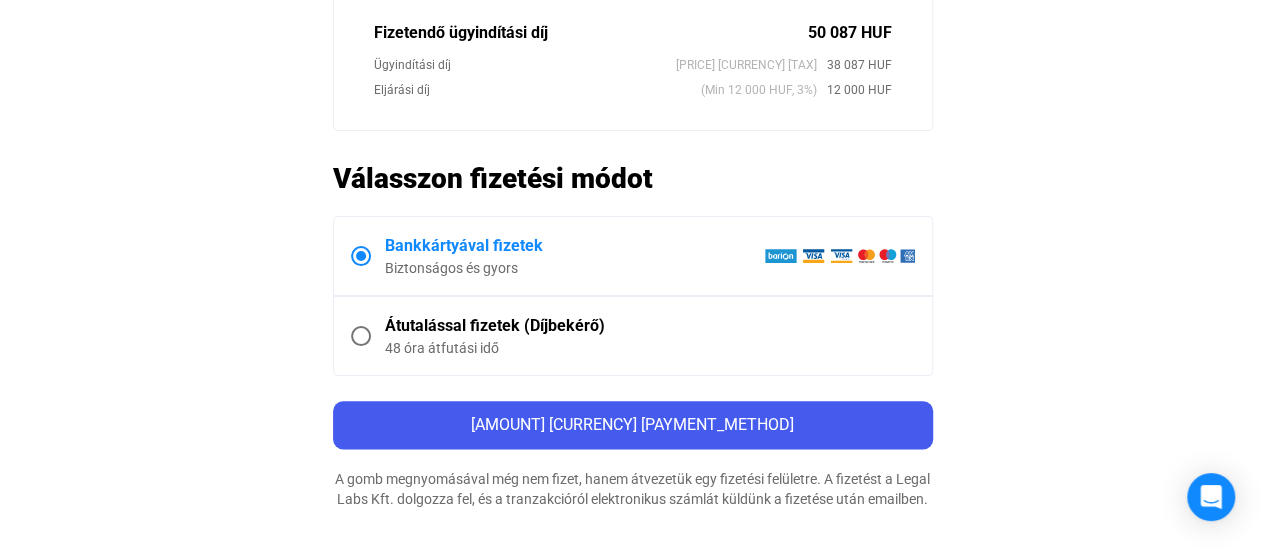 scroll, scrollTop: 800, scrollLeft: 0, axis: vertical 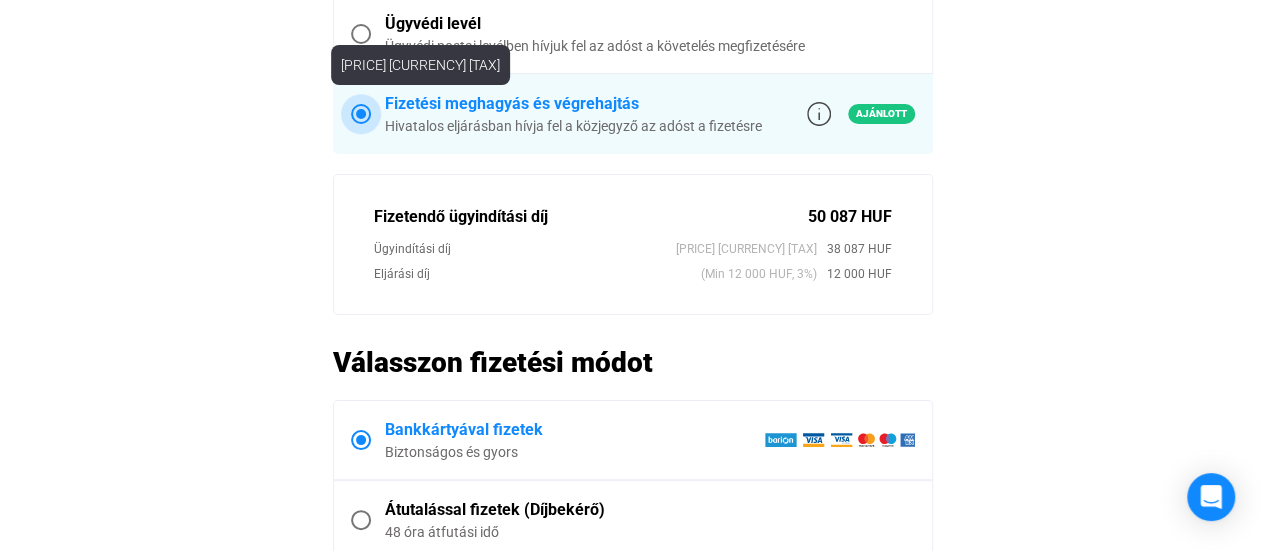 click at bounding box center [819, 114] 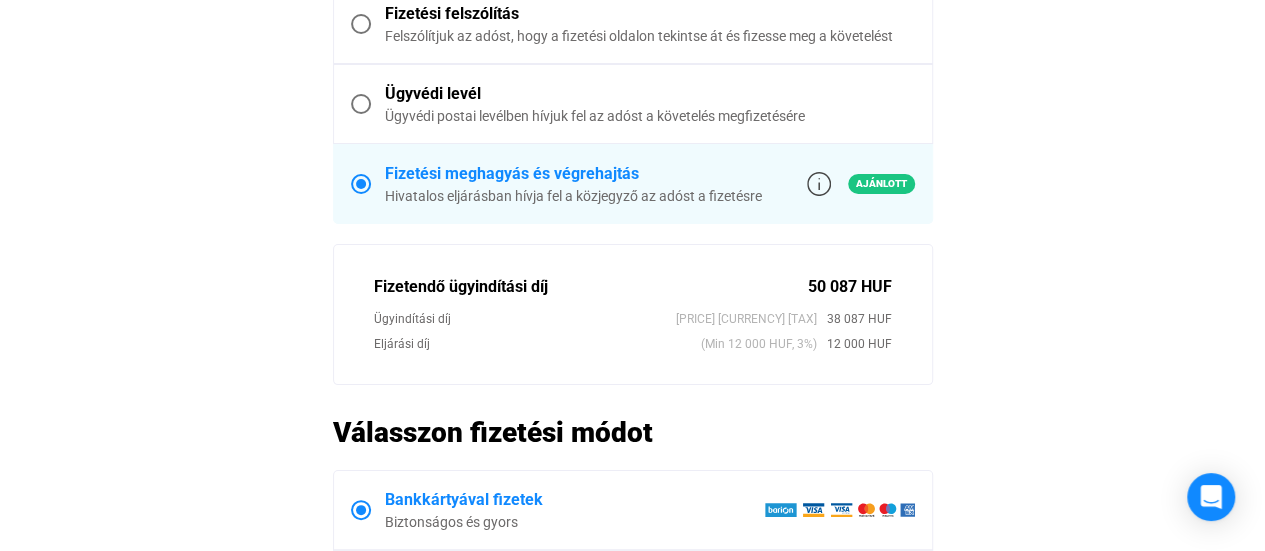 scroll, scrollTop: 700, scrollLeft: 0, axis: vertical 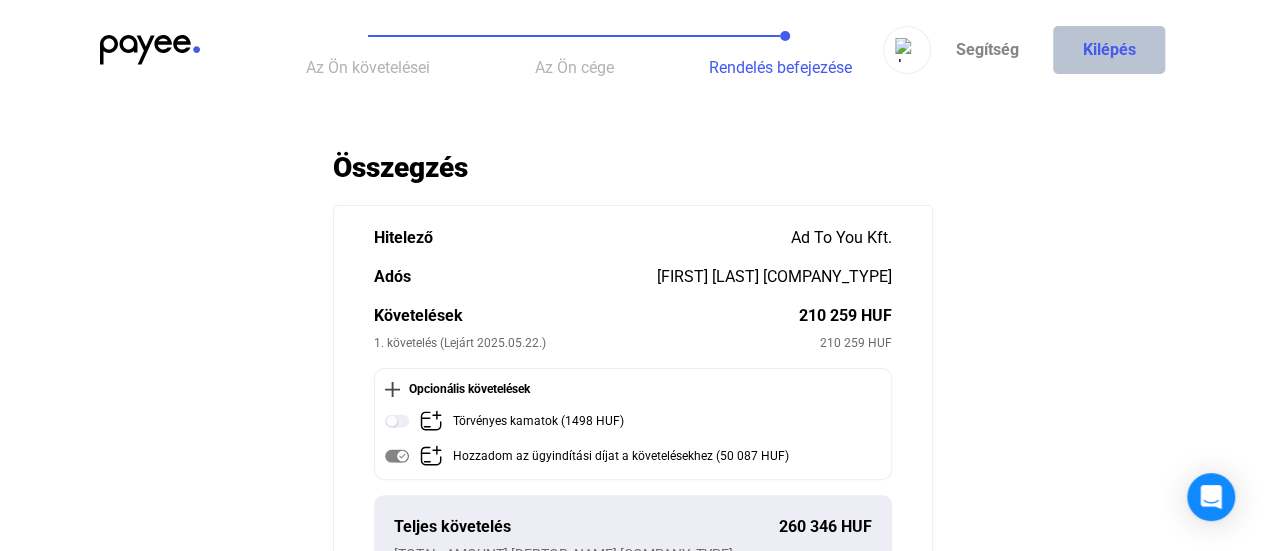 click on "Kilépés" at bounding box center [1109, 50] 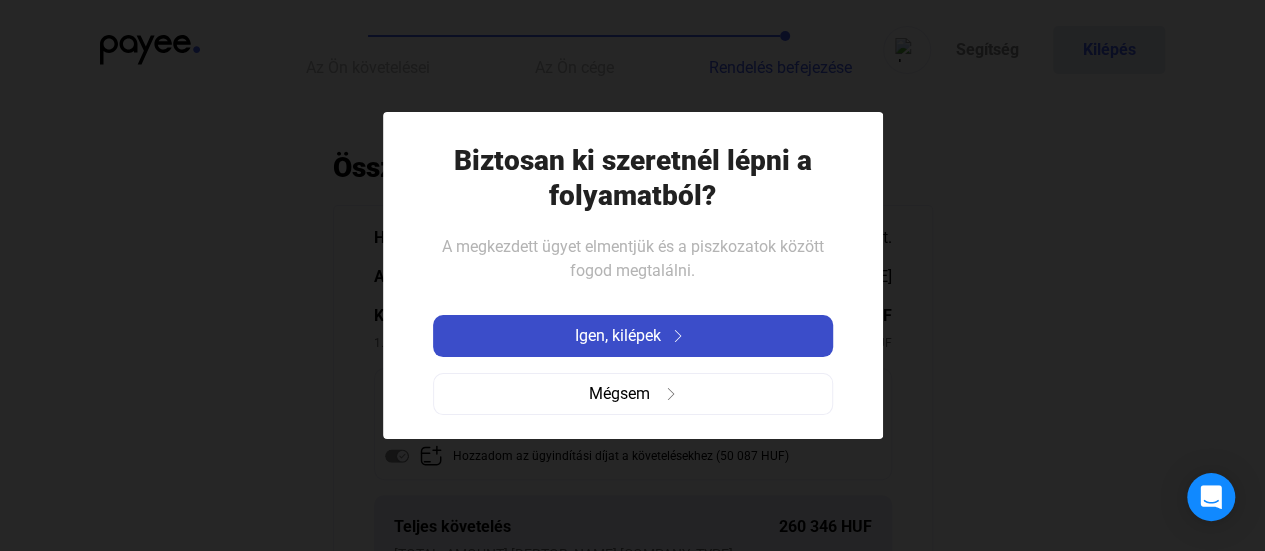 click on "Igen, kilépek" at bounding box center (633, 336) 